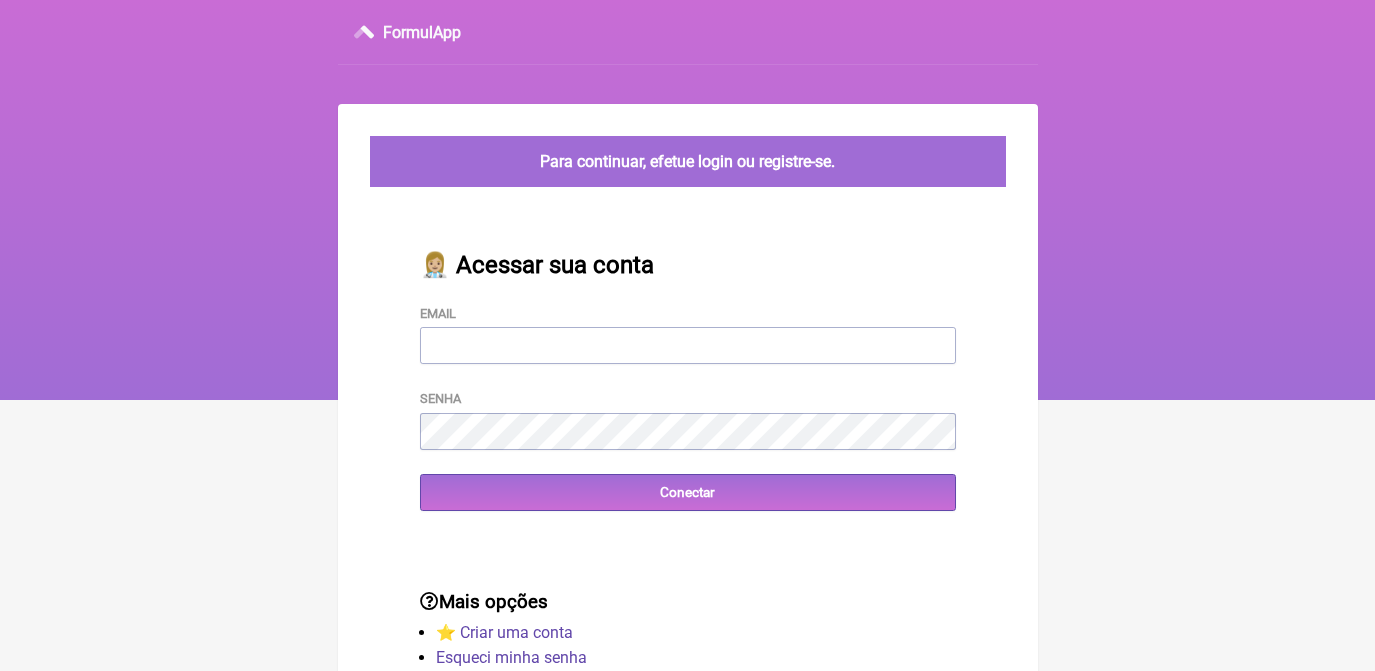 scroll, scrollTop: 0, scrollLeft: 0, axis: both 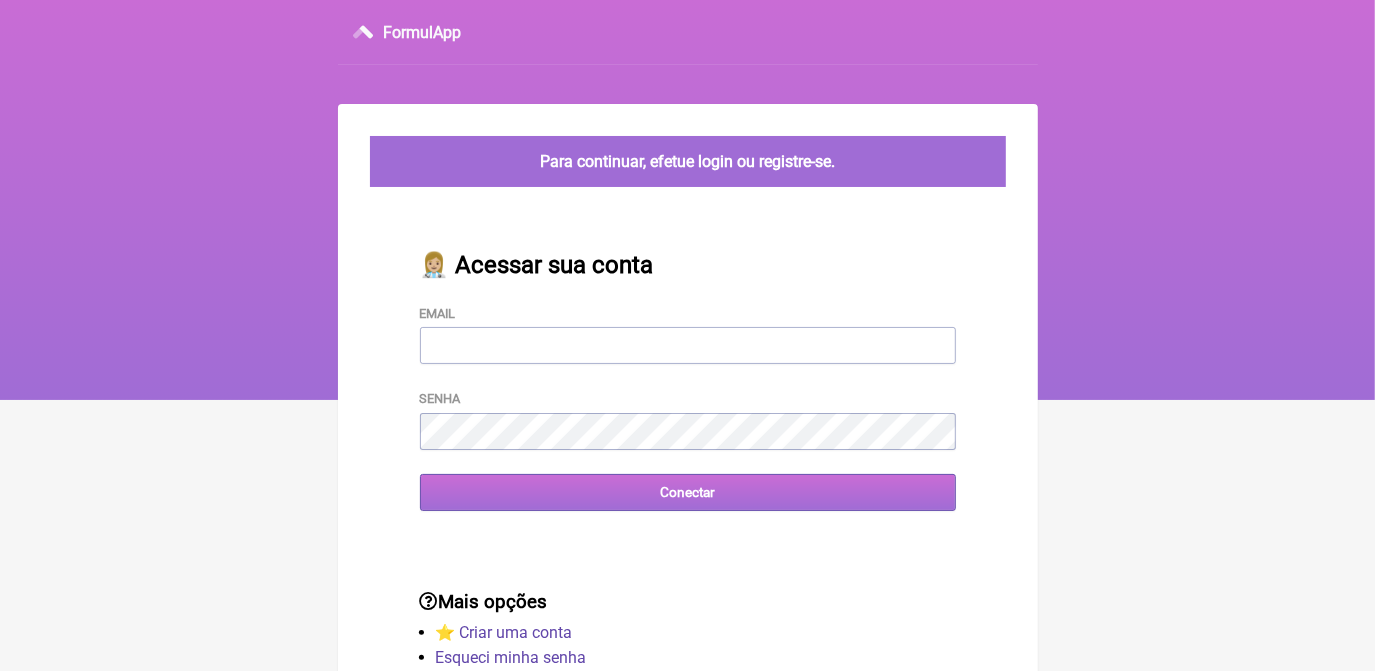 type on "[EMAIL]" 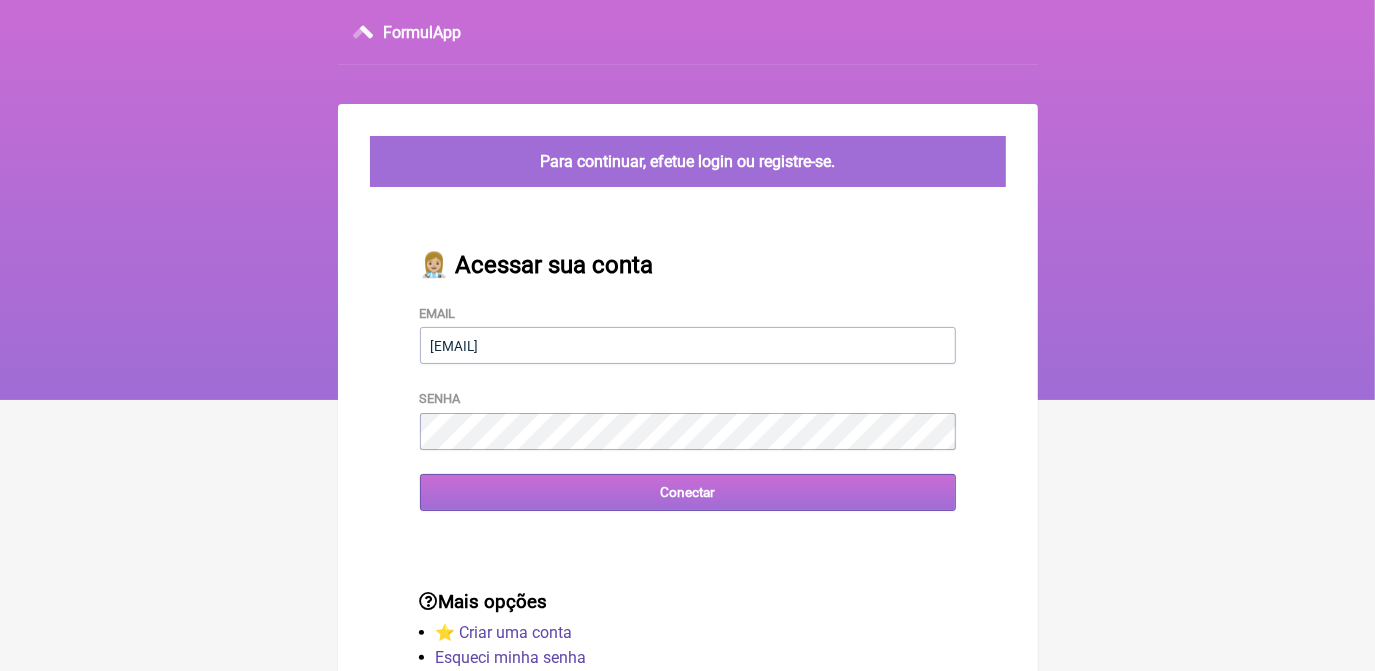 click on "Conectar" at bounding box center [688, 492] 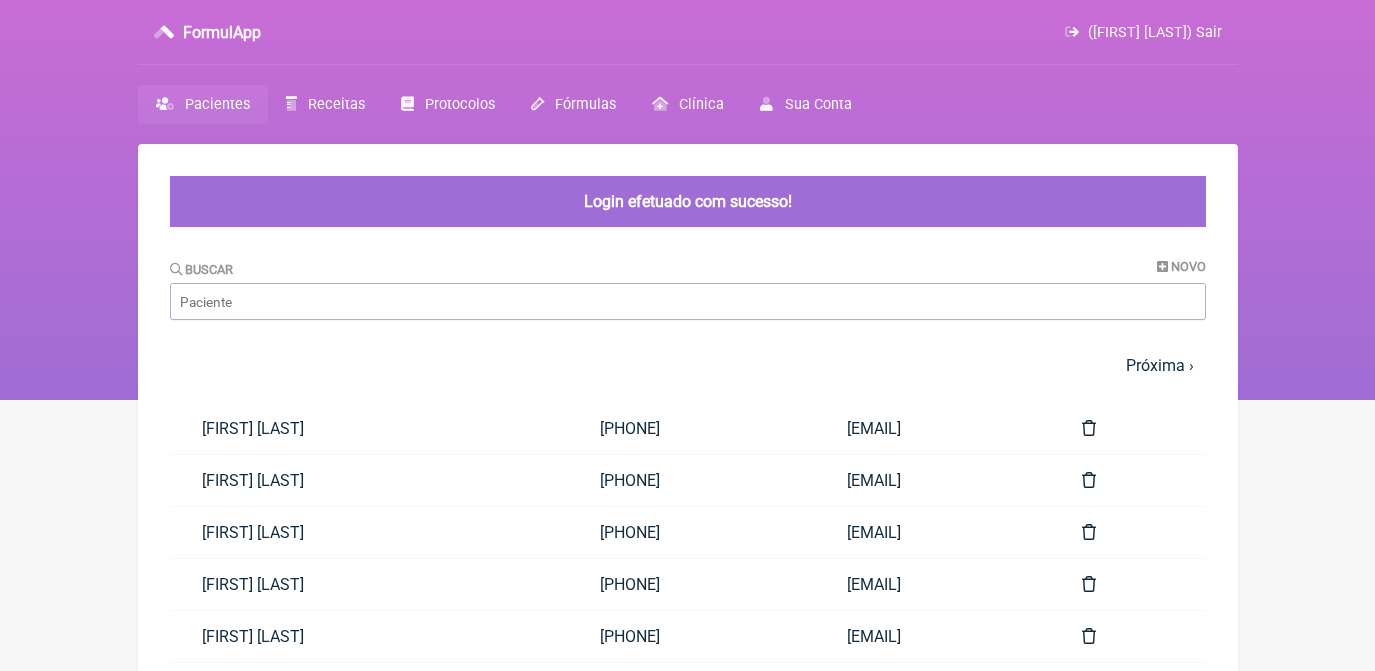 scroll, scrollTop: 0, scrollLeft: 0, axis: both 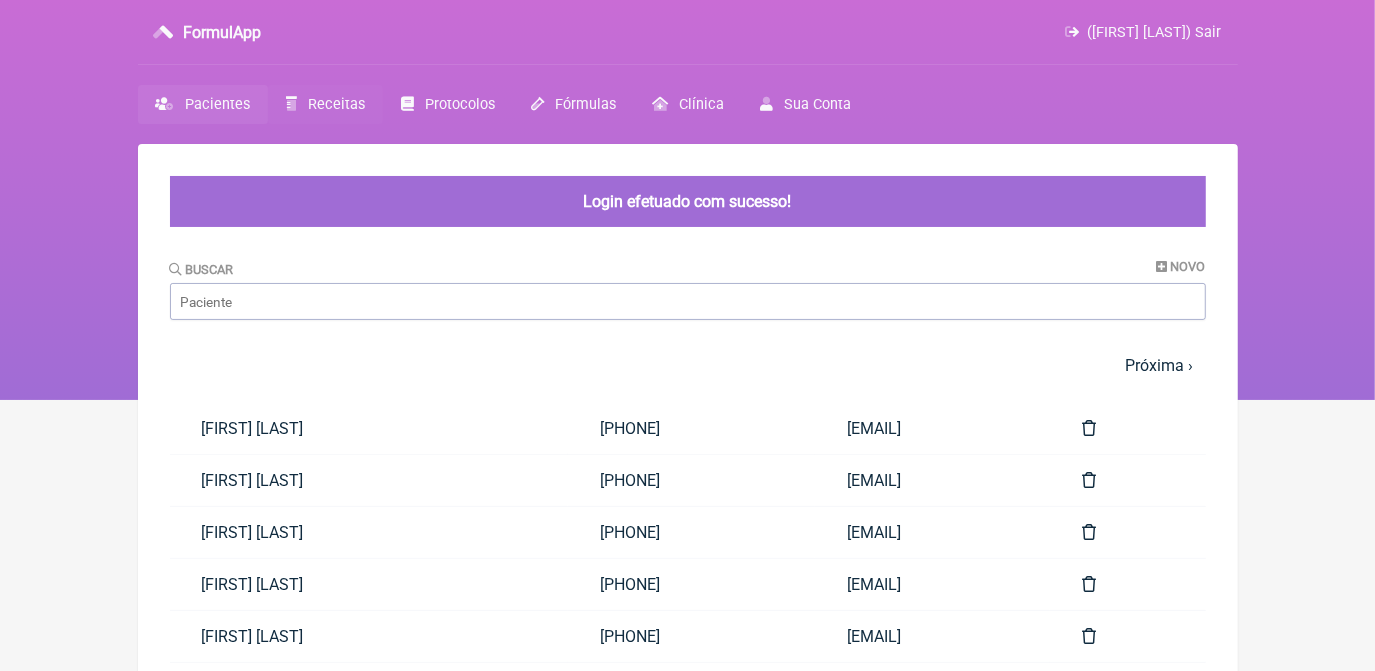 click on "Receitas" at bounding box center [336, 104] 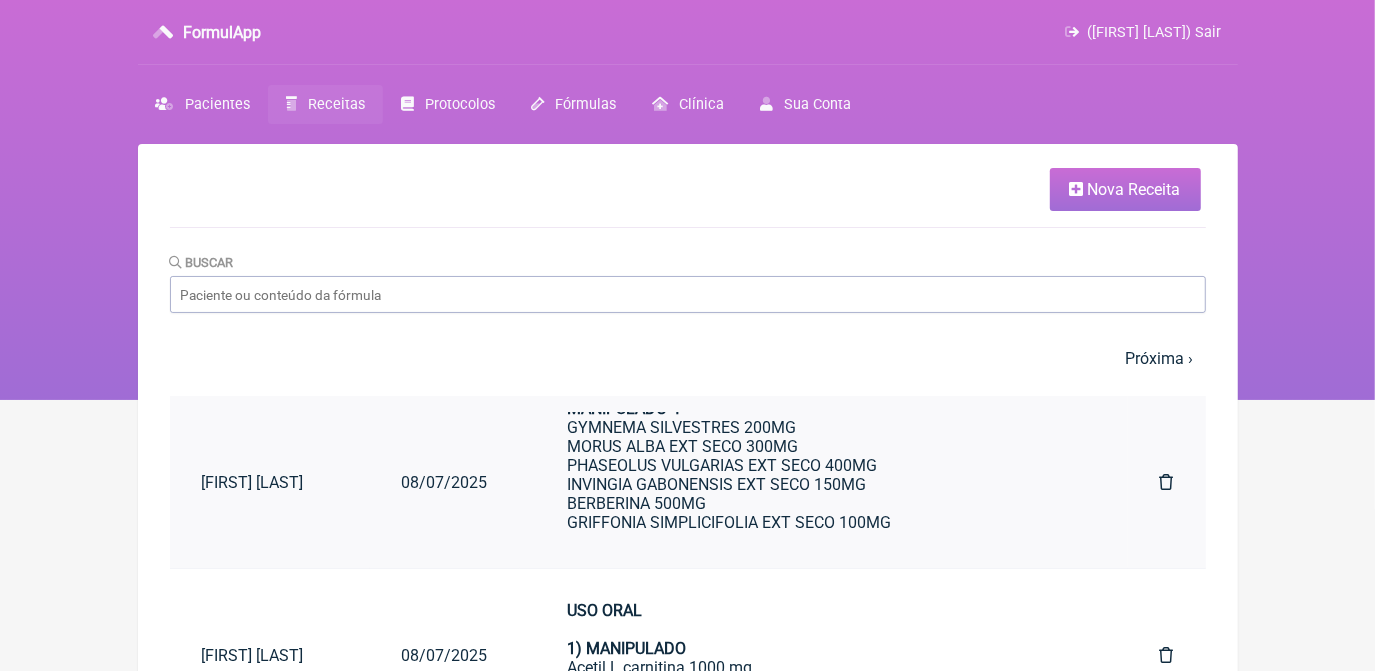 scroll, scrollTop: 636, scrollLeft: 0, axis: vertical 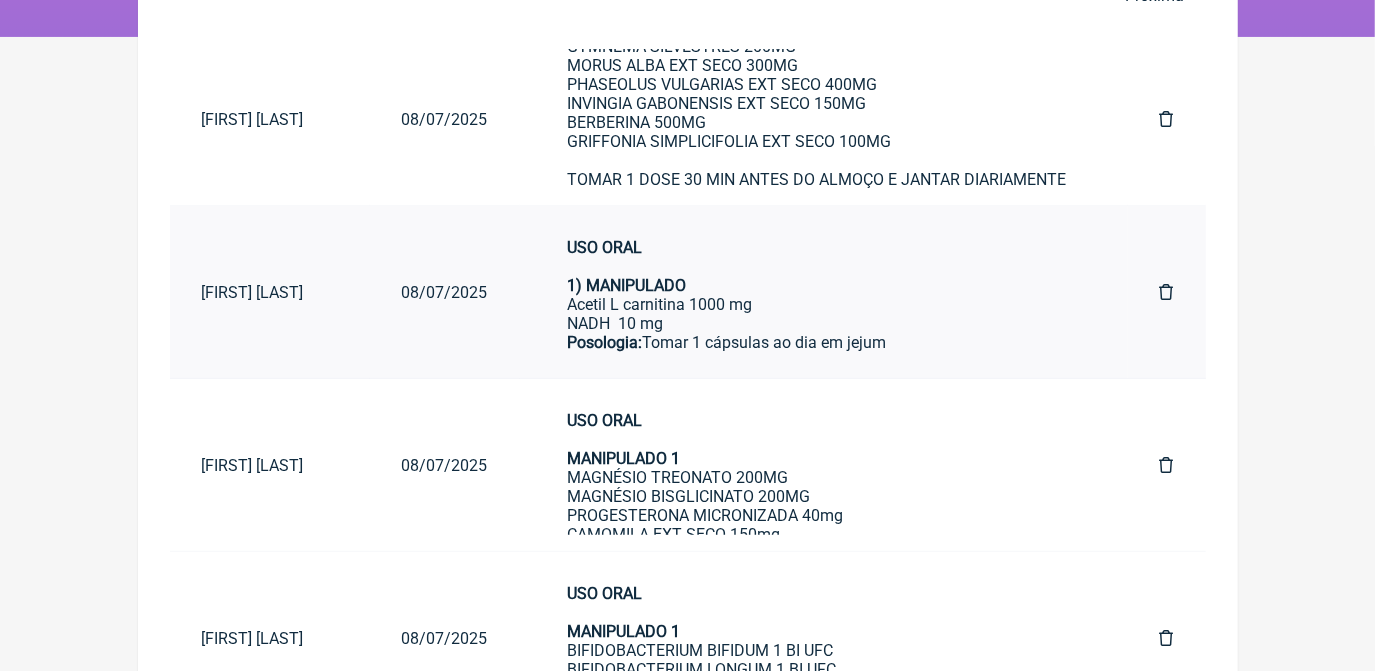 click on "USO ORAL 1) MANIPULADO" at bounding box center (824, 266) 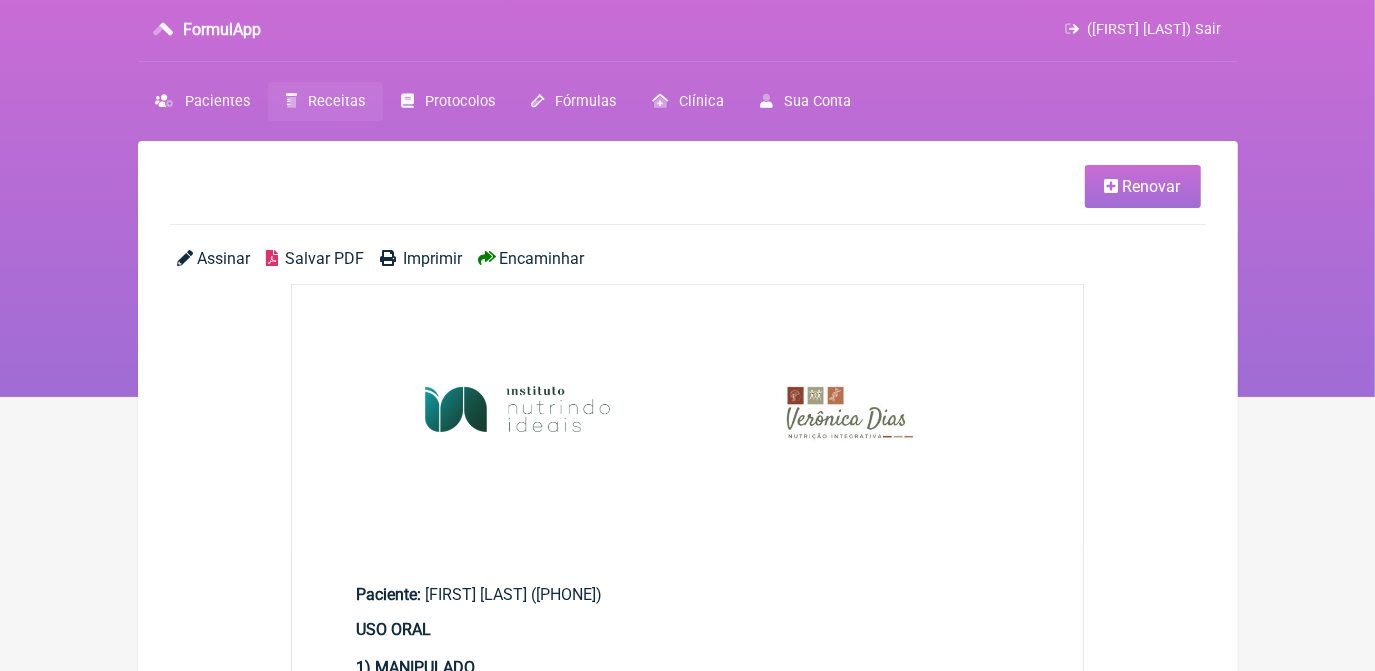 scroll, scrollTop: 0, scrollLeft: 0, axis: both 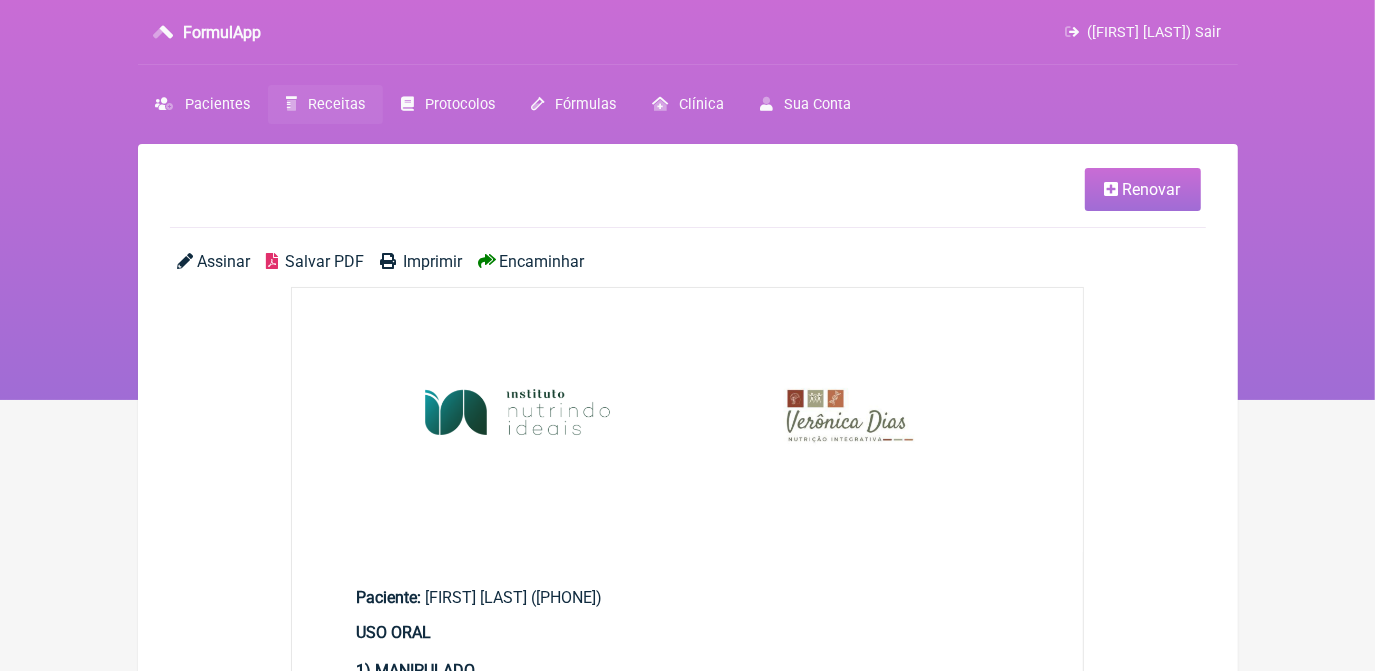 click on "Renovar" at bounding box center [1152, 189] 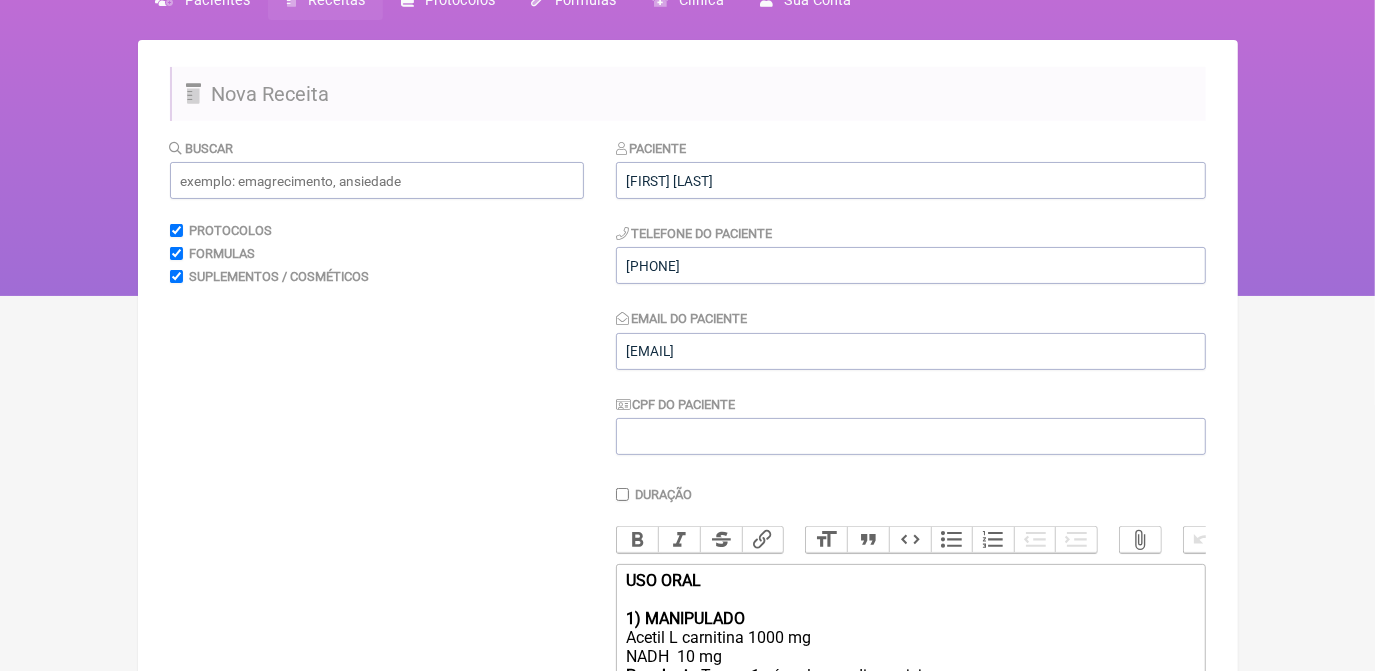 scroll, scrollTop: 454, scrollLeft: 0, axis: vertical 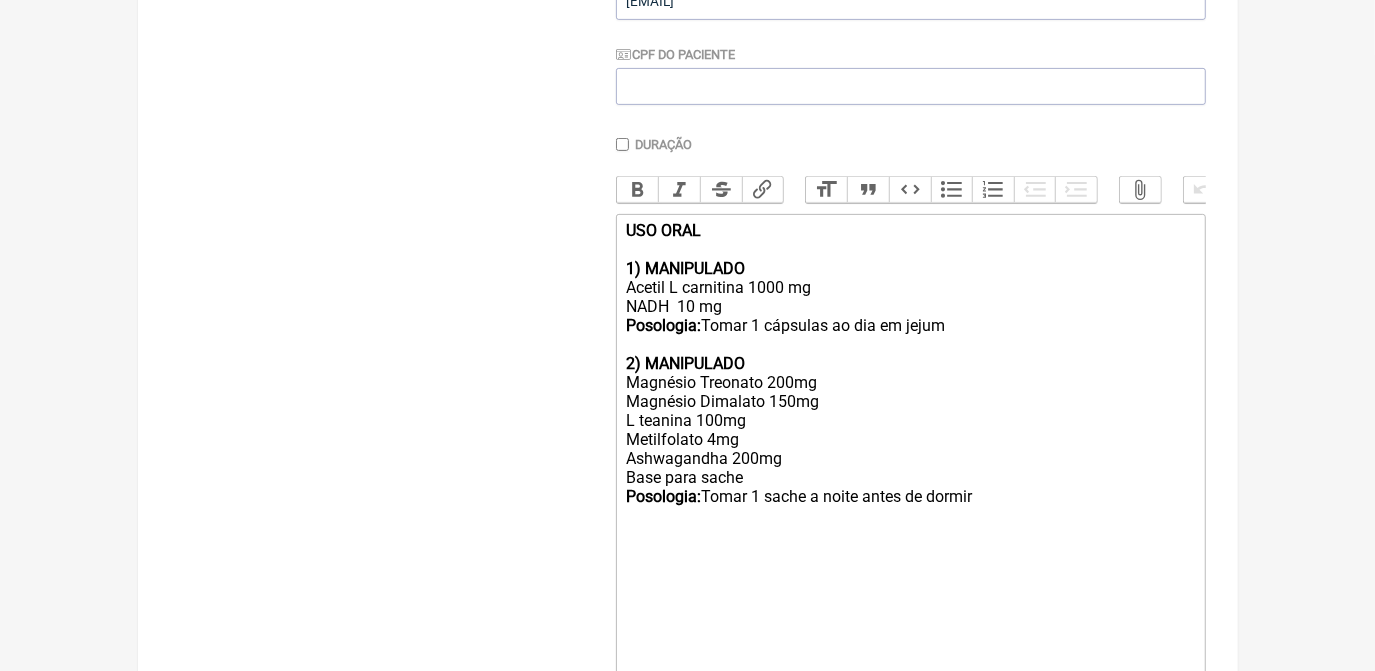 drag, startPoint x: 626, startPoint y: 283, endPoint x: 978, endPoint y: 347, distance: 357.77087 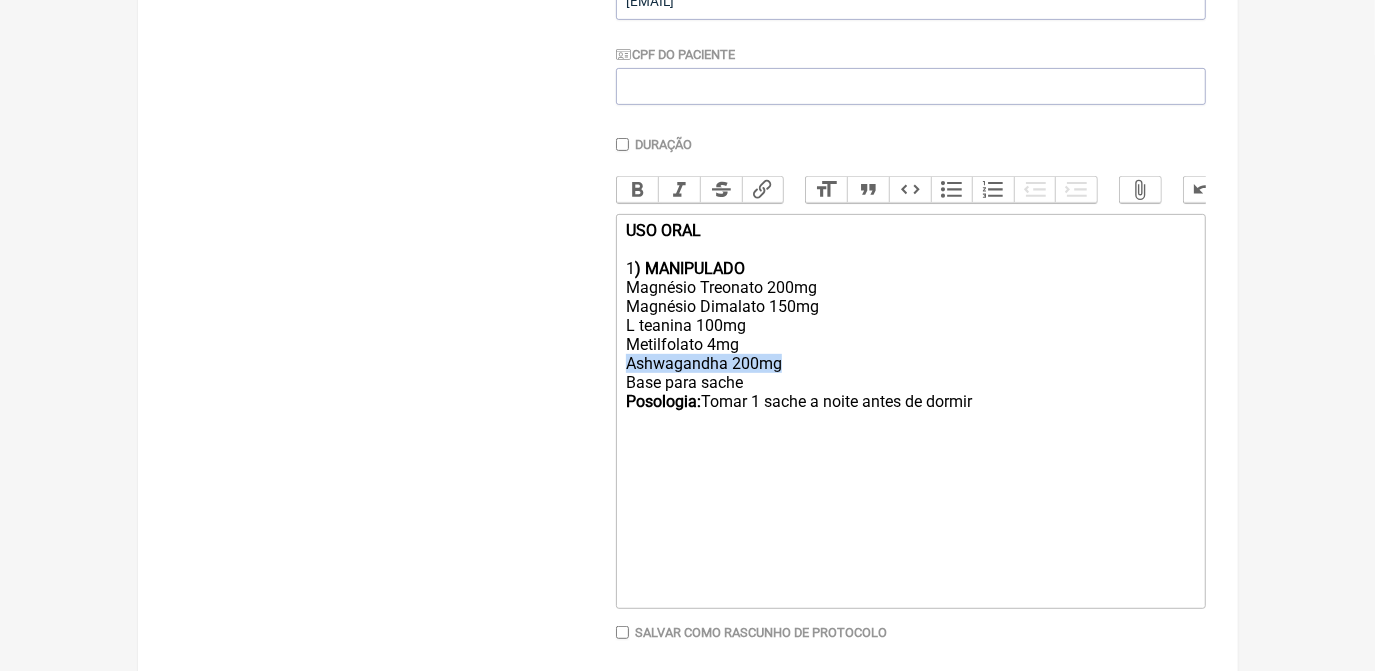 drag, startPoint x: 627, startPoint y: 378, endPoint x: 810, endPoint y: 377, distance: 183.00273 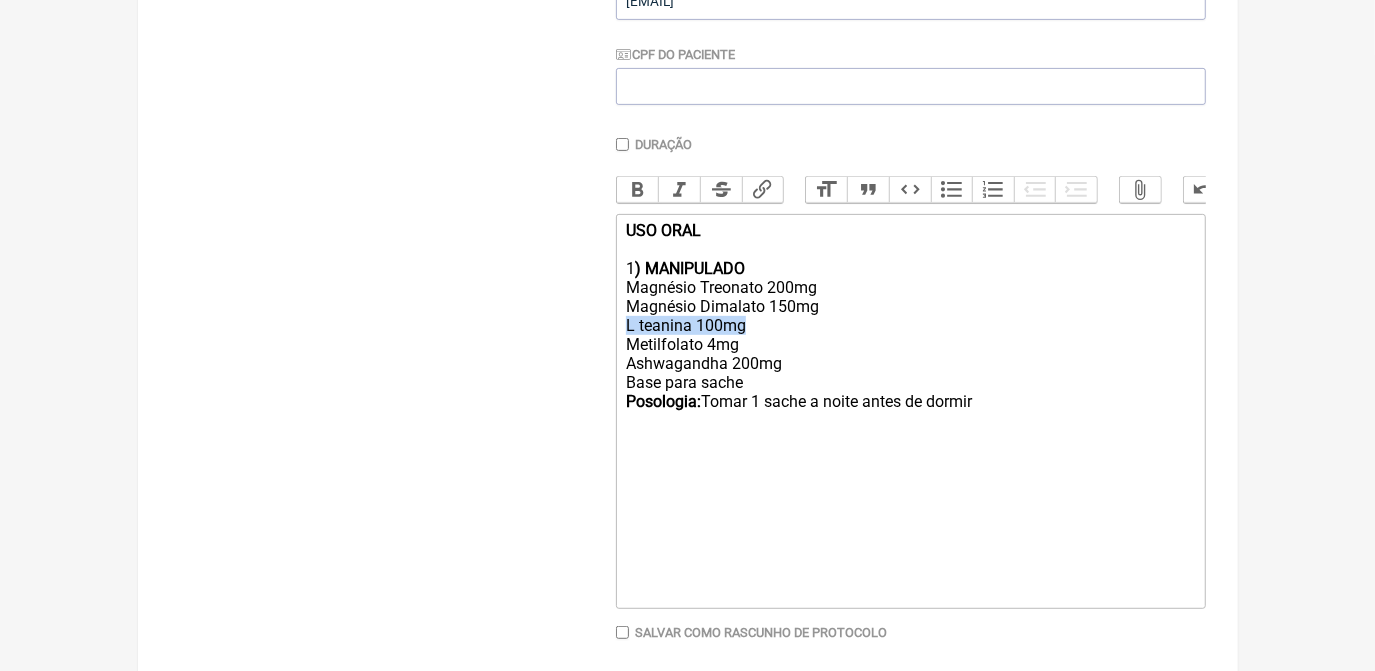 drag, startPoint x: 626, startPoint y: 345, endPoint x: 742, endPoint y: 342, distance: 116.03879 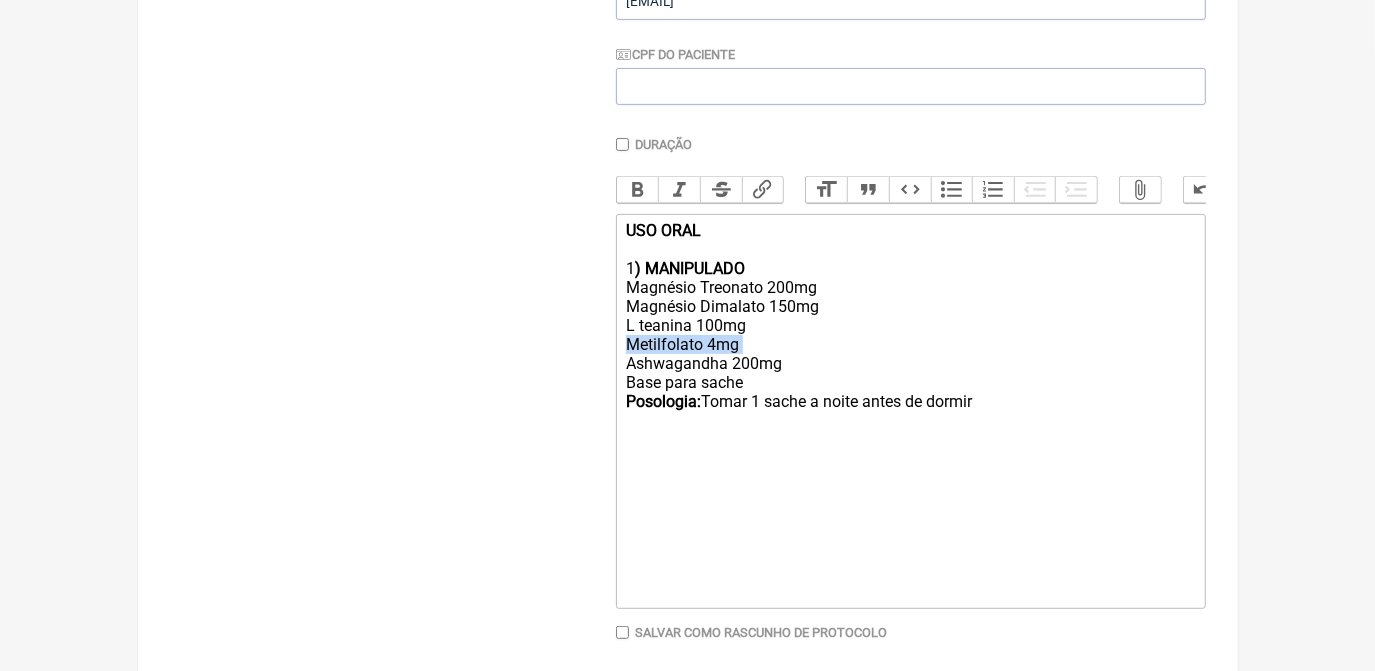 drag, startPoint x: 624, startPoint y: 382, endPoint x: 759, endPoint y: 368, distance: 135.72398 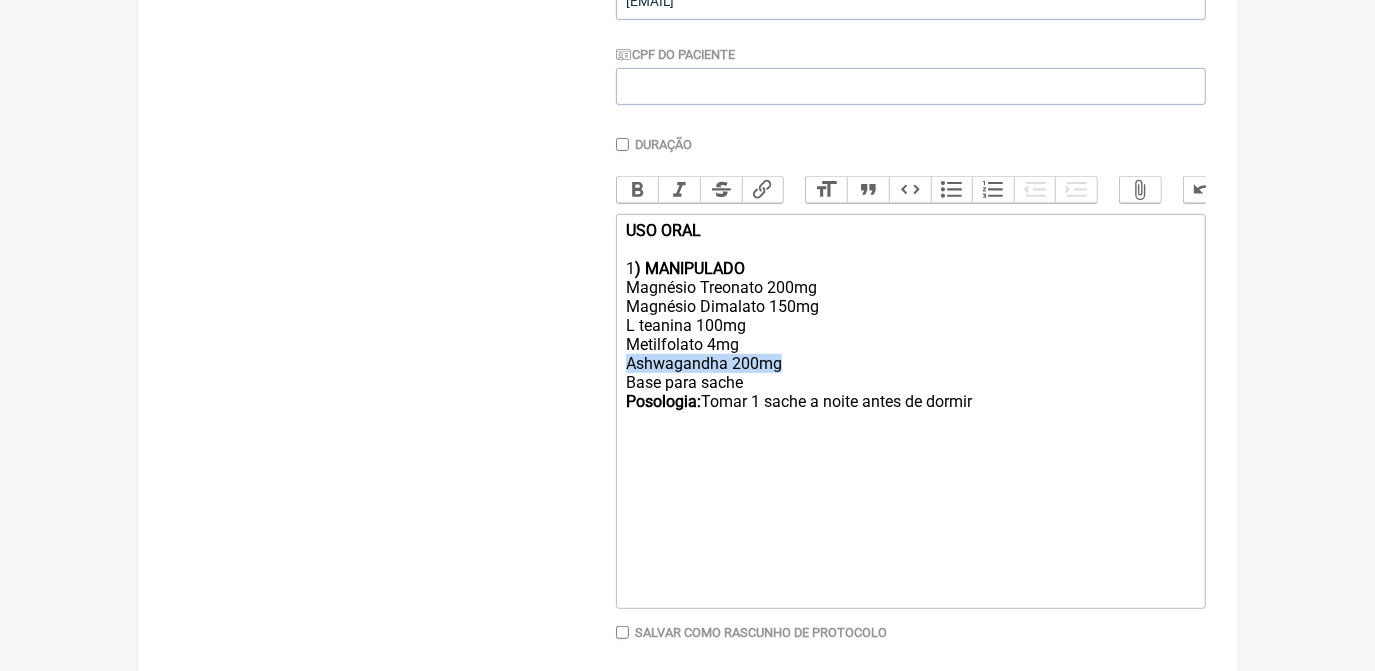 drag, startPoint x: 742, startPoint y: 382, endPoint x: 629, endPoint y: 382, distance: 113 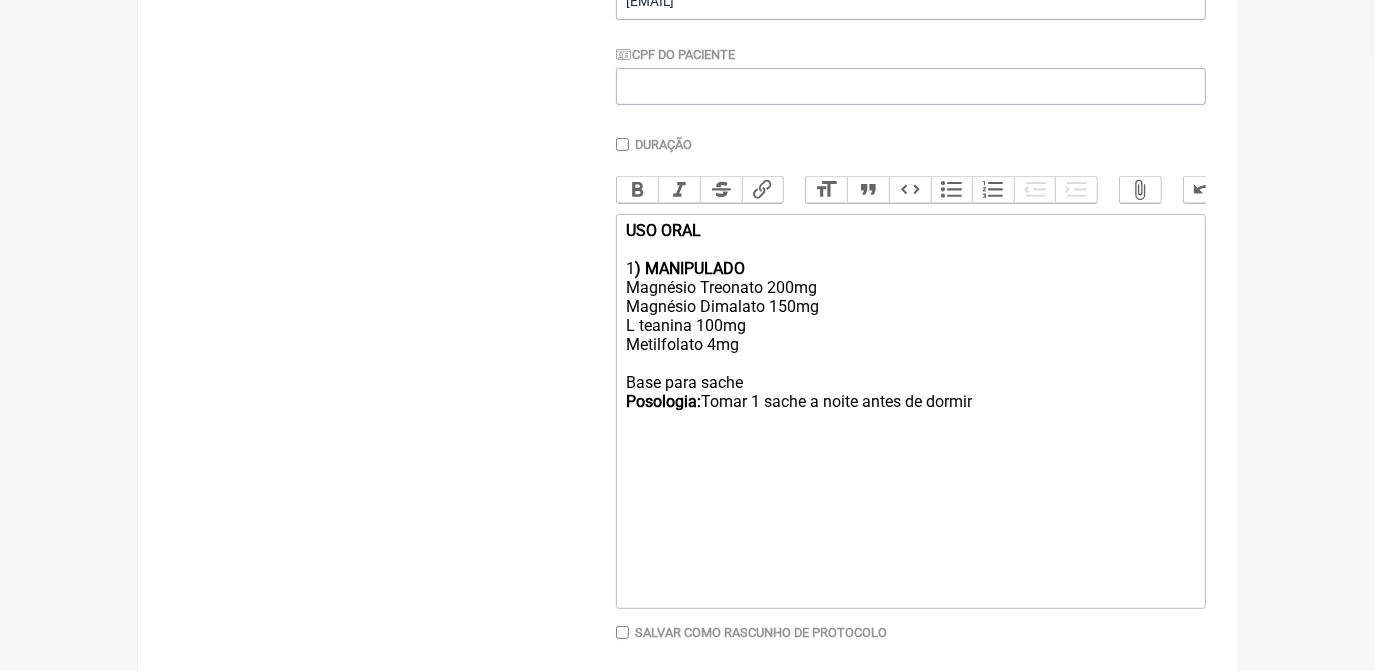 click at bounding box center (910, 515) 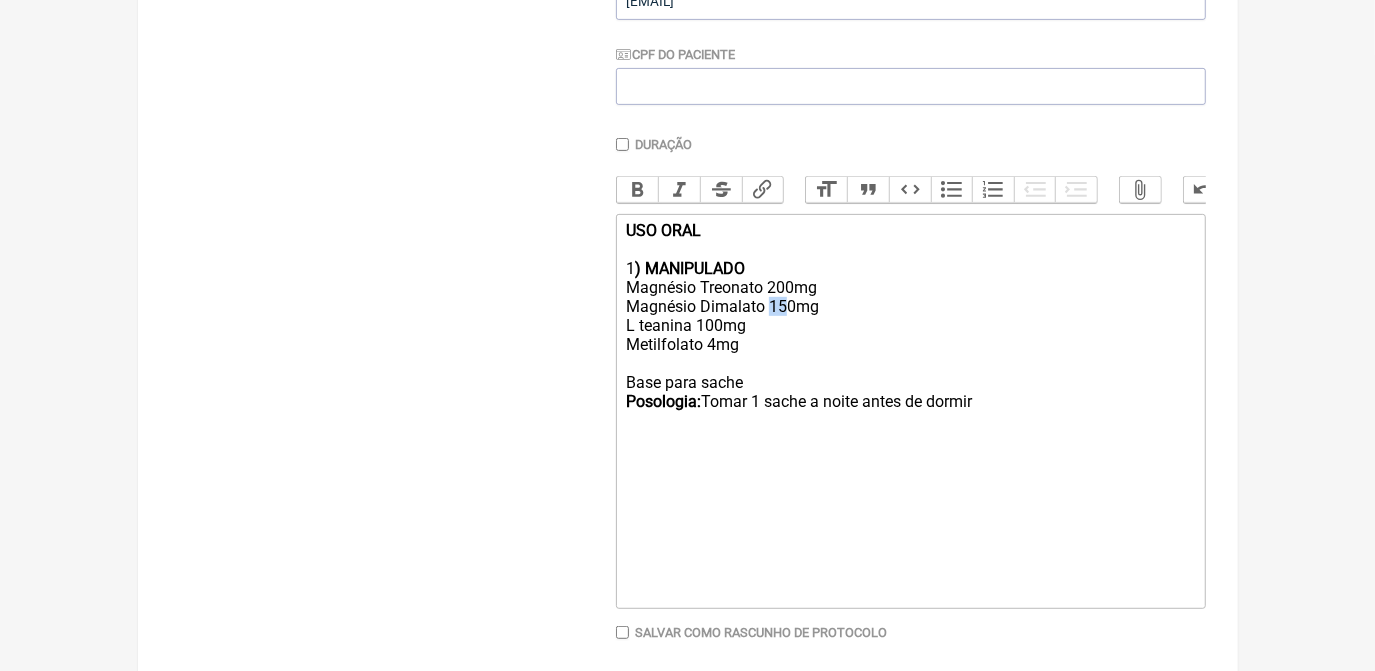 drag, startPoint x: 771, startPoint y: 325, endPoint x: 785, endPoint y: 329, distance: 14.56022 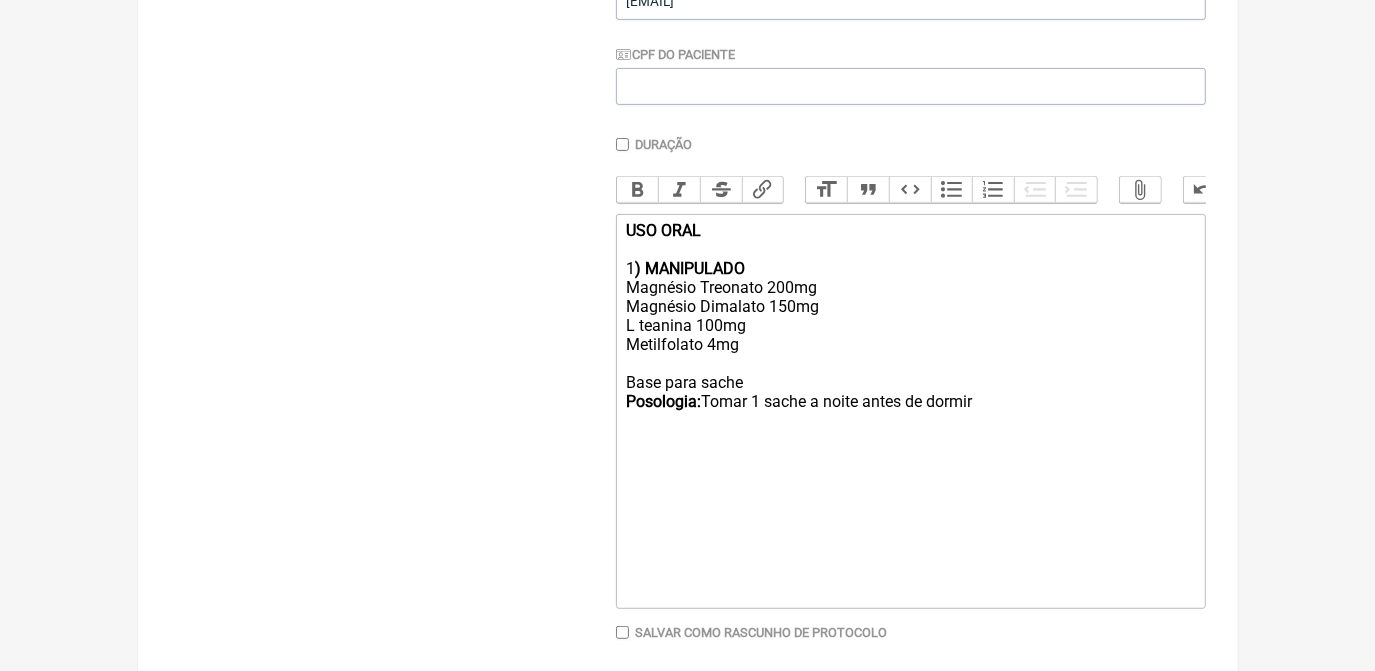 click on "USO ORAL 1 ) MANIPULADO Magnésio Treonato 200mg Magnésio Dimalato 150mg L teanina 100mg Metilfolato 4mg Base para sache  Posologia:  Tomar 1 sache a noite antes de dormir" at bounding box center [910, 344] 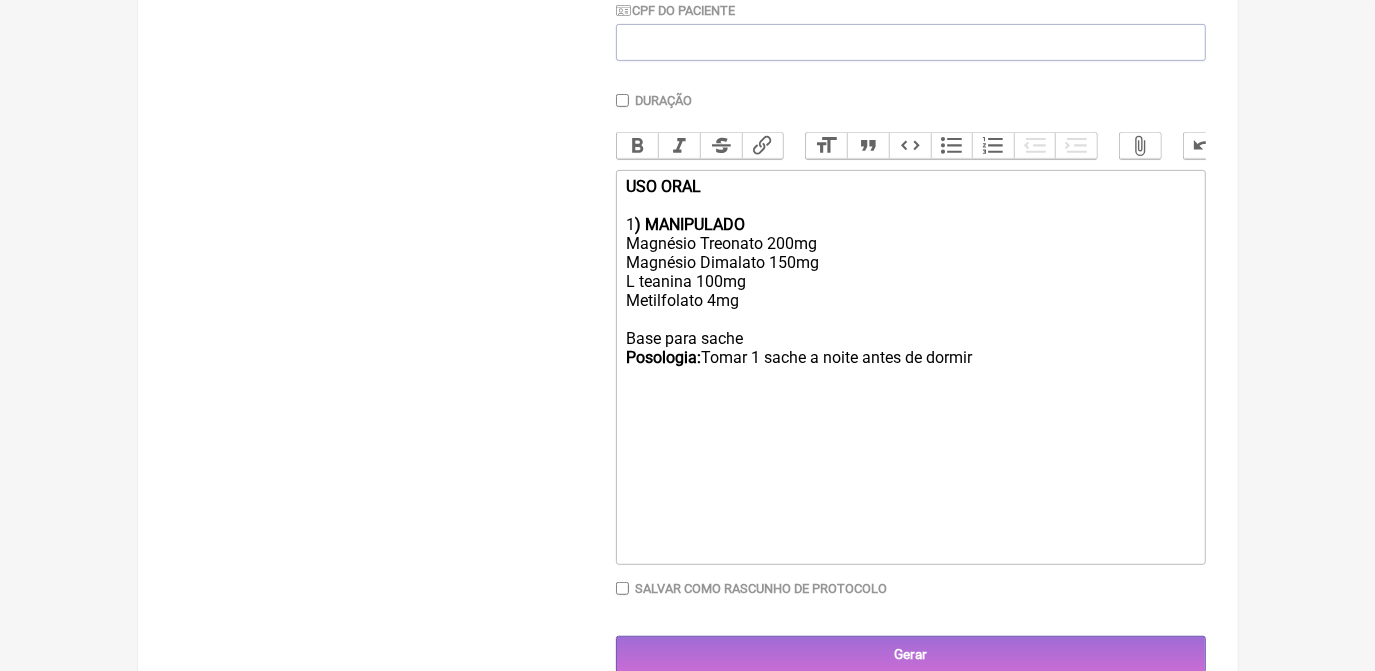 scroll, scrollTop: 467, scrollLeft: 0, axis: vertical 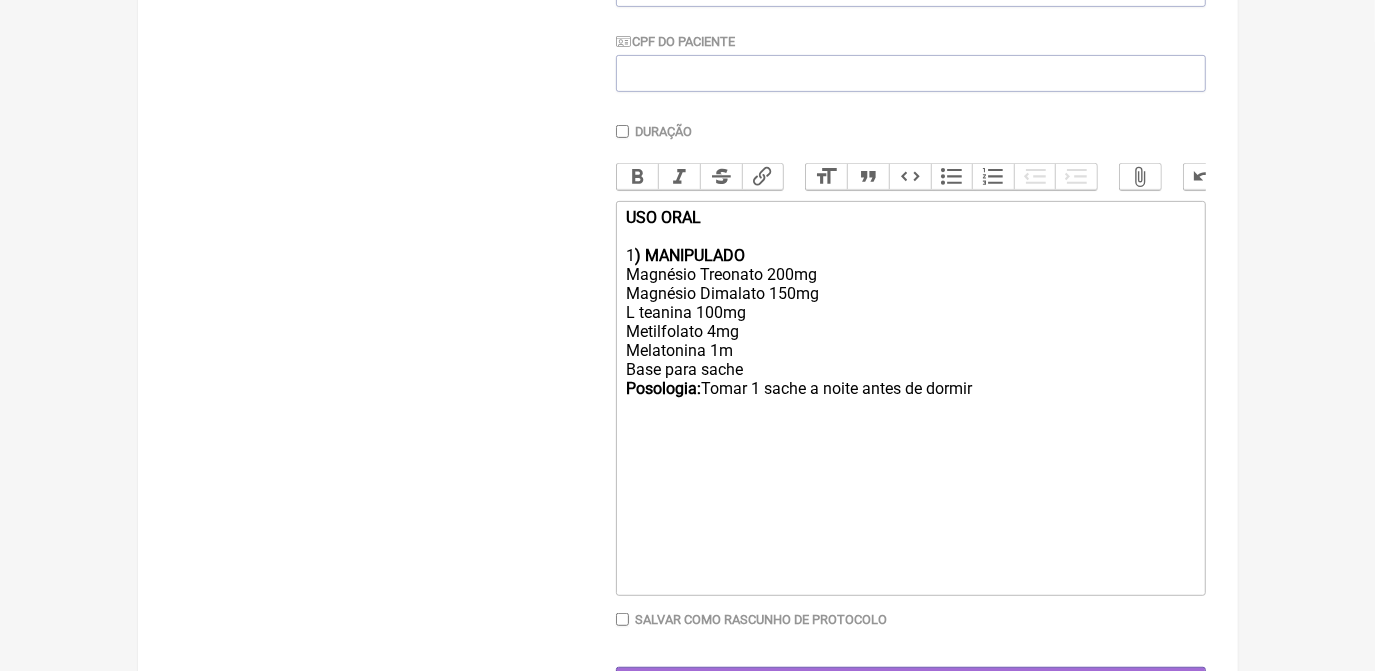 type on "USO ORAL 1) MANIPULADO Magnésio Treonato 200mg Magnésio Dimalato 150mg L teanina 100mg Metilfolato 4mg Melatonina 1mg Base para sache  Posologia:  Tomar 1 sache a noite antes de dormir" 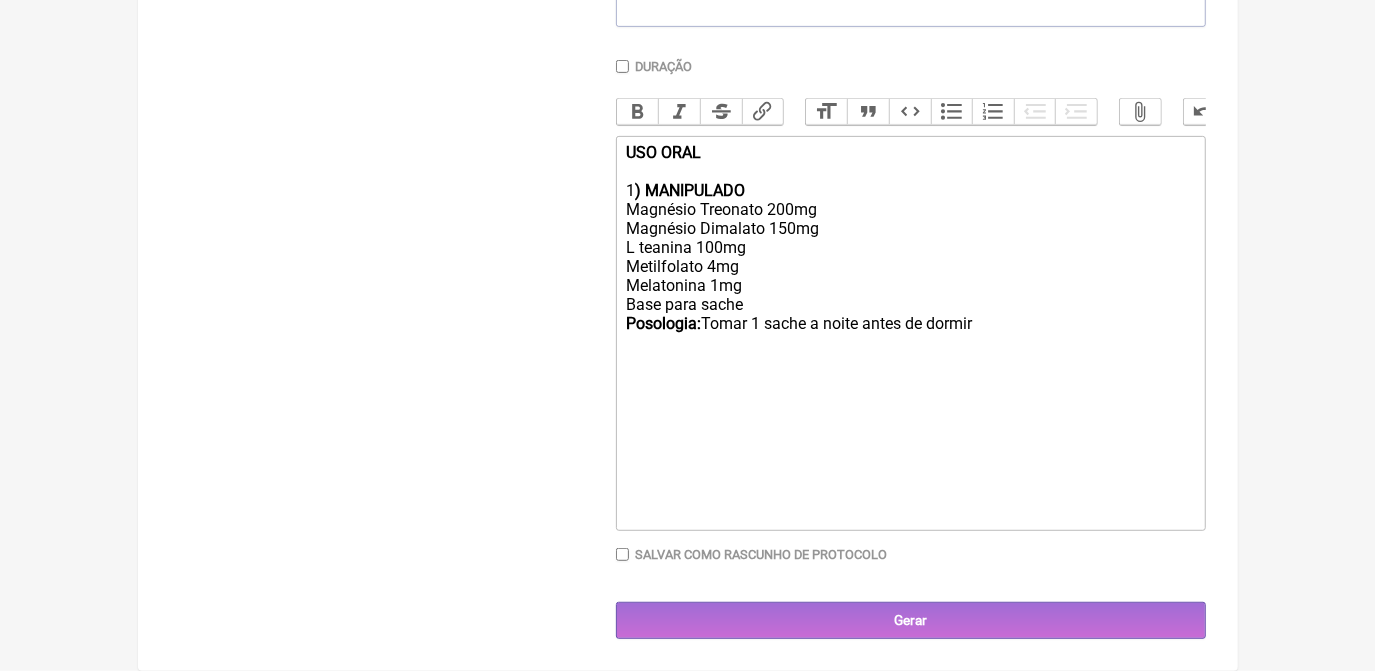 scroll, scrollTop: 558, scrollLeft: 0, axis: vertical 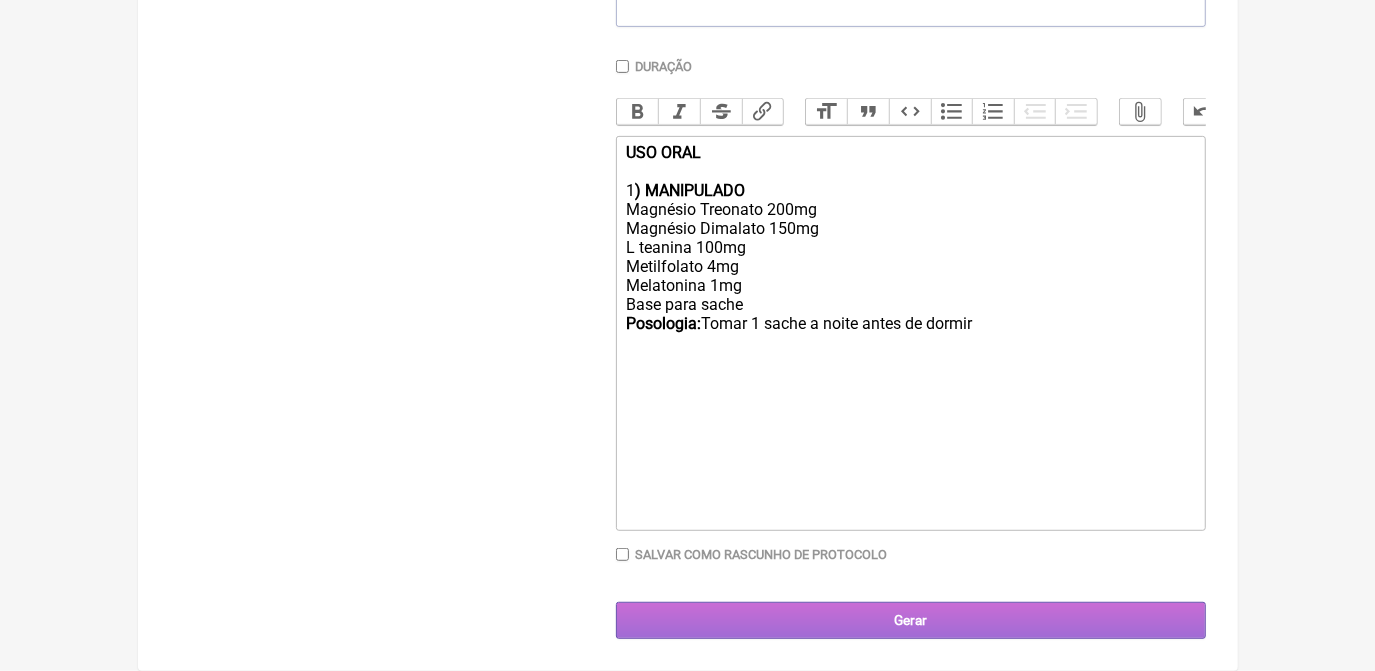 click on "Gerar" at bounding box center [911, 620] 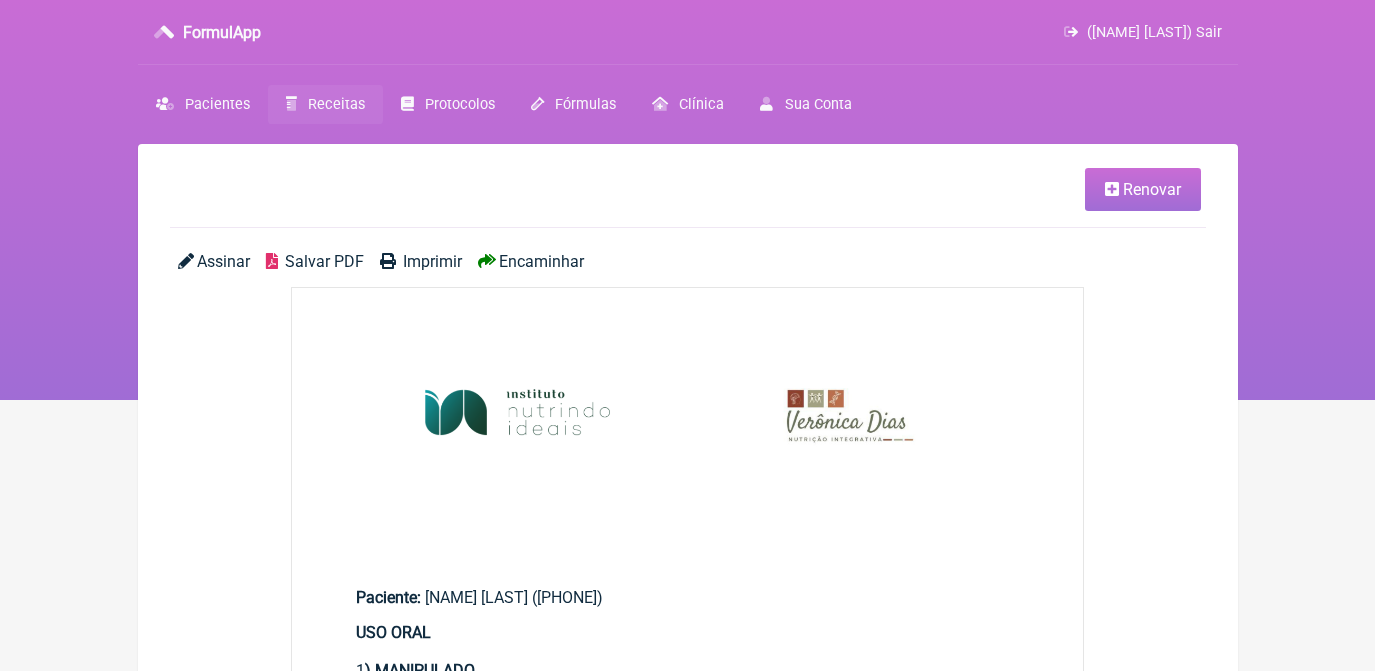 scroll, scrollTop: 0, scrollLeft: 0, axis: both 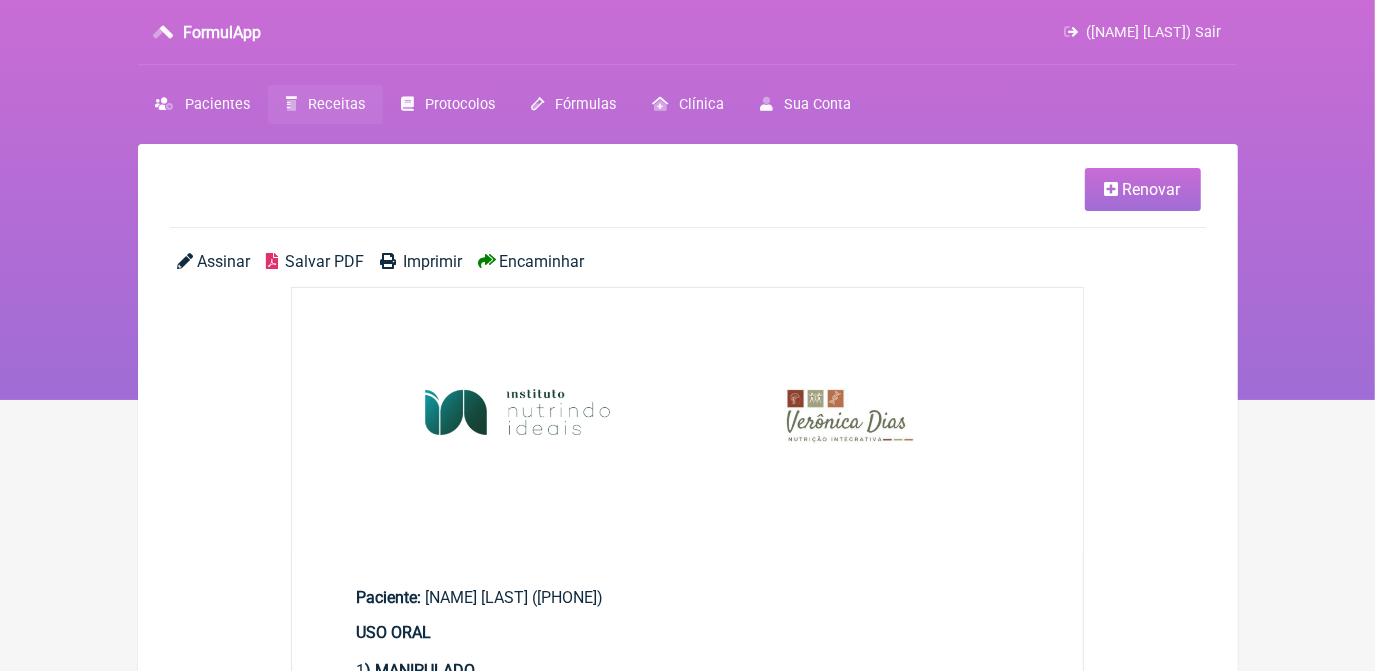 click on "Salvar PDF" at bounding box center (315, 261) 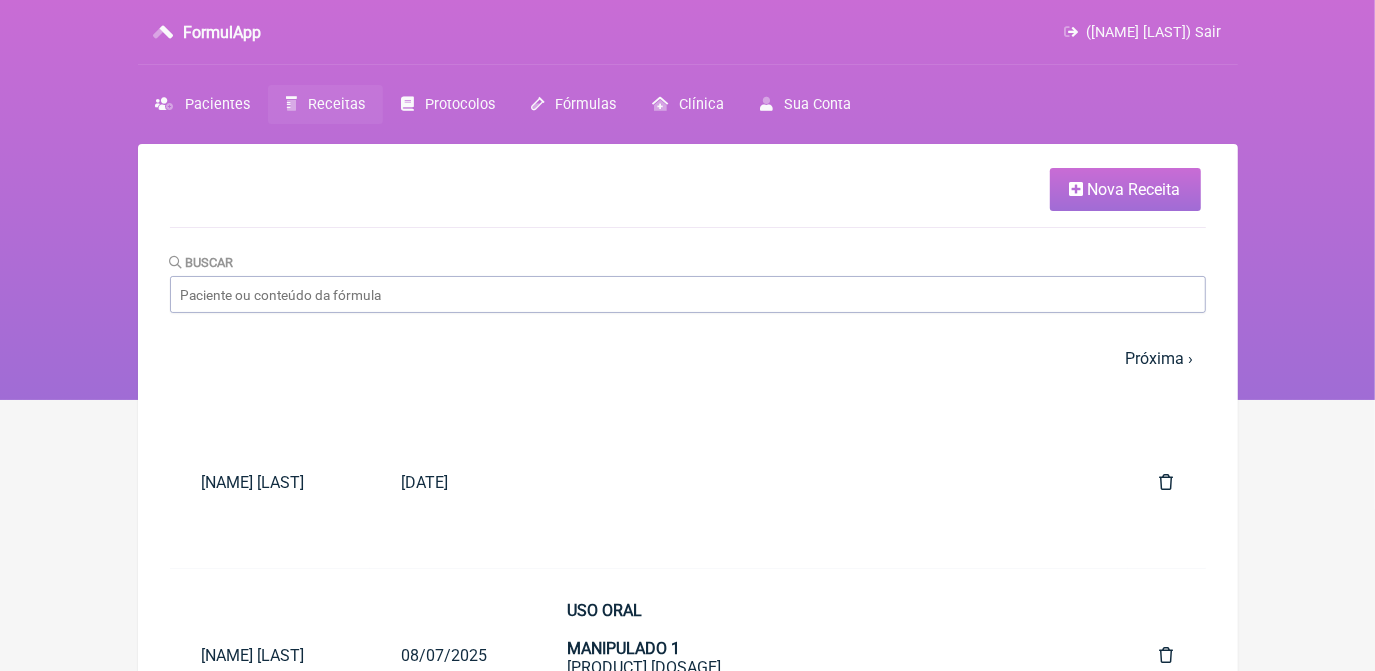 scroll, scrollTop: 284, scrollLeft: 0, axis: vertical 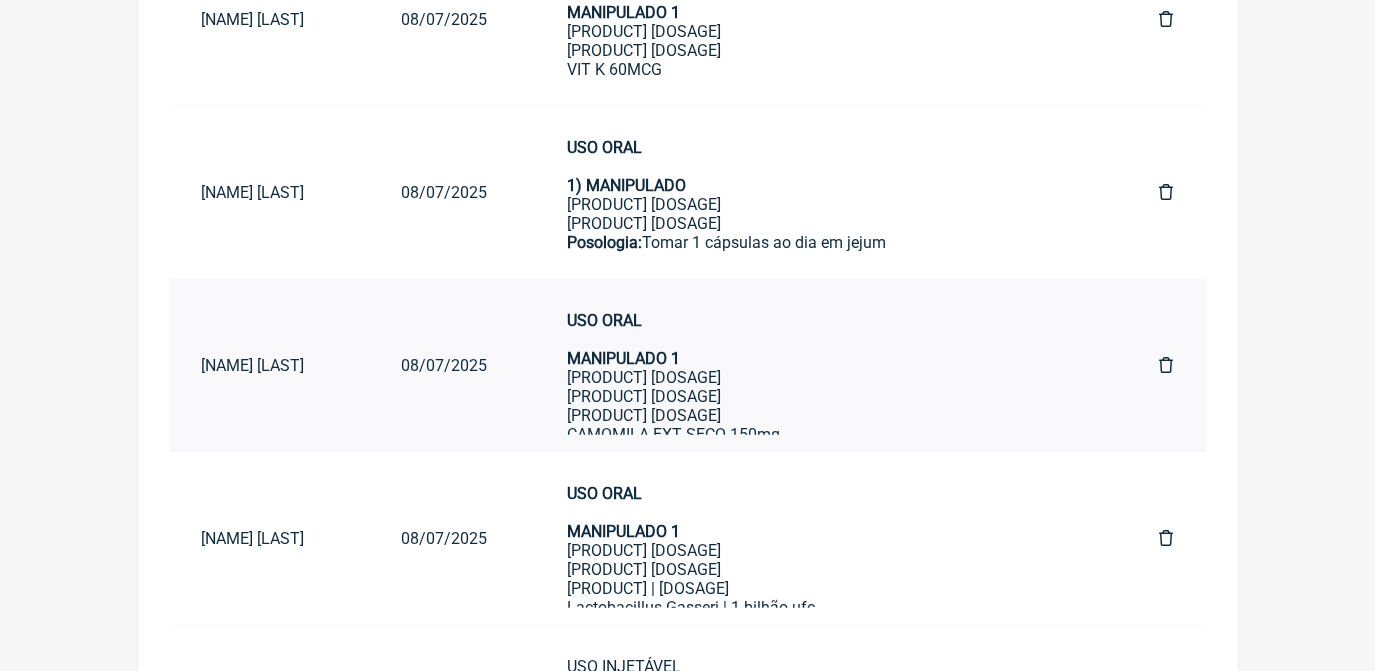 click on "08/07/2025" at bounding box center [270, 365] 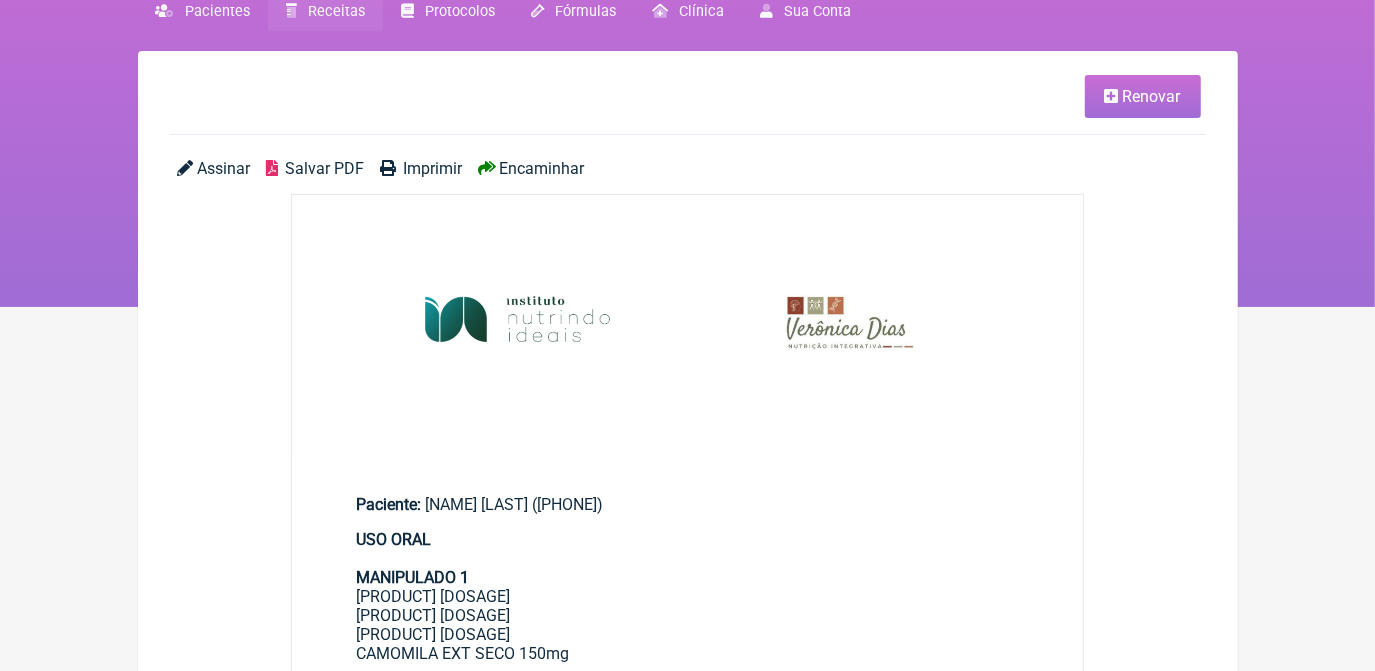 scroll, scrollTop: 90, scrollLeft: 0, axis: vertical 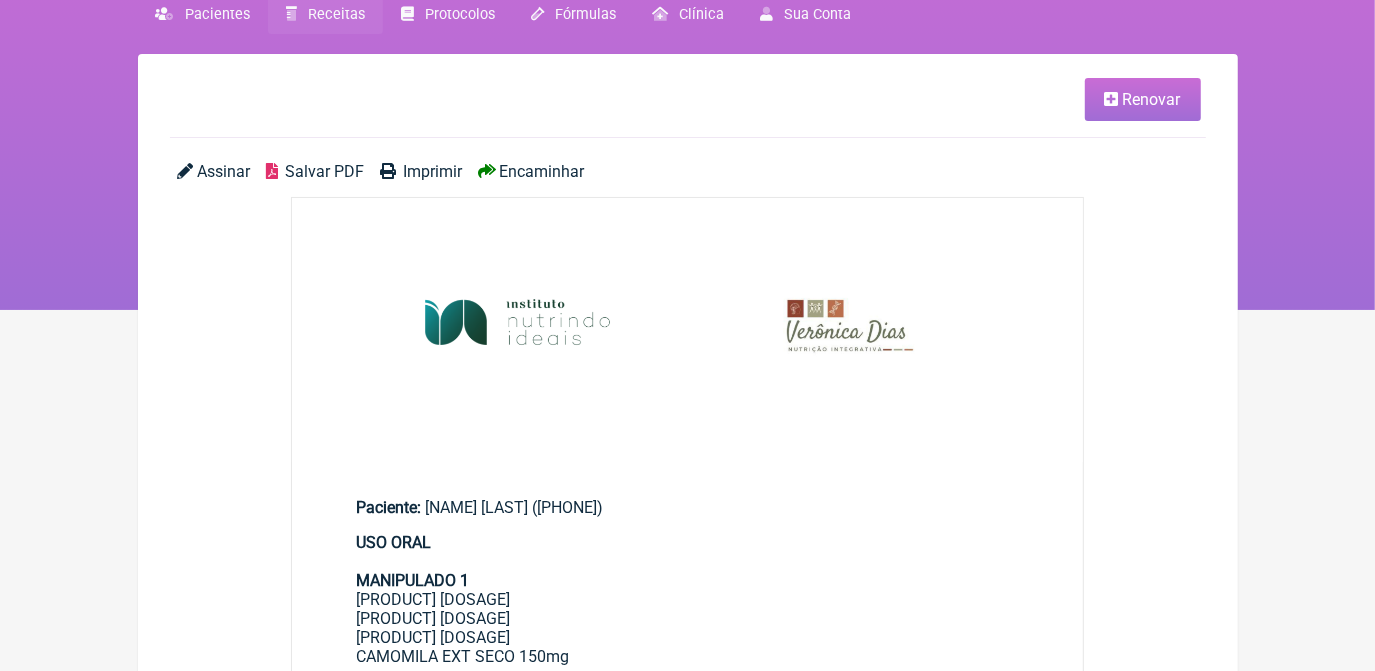click on "Renovar" at bounding box center [1143, 99] 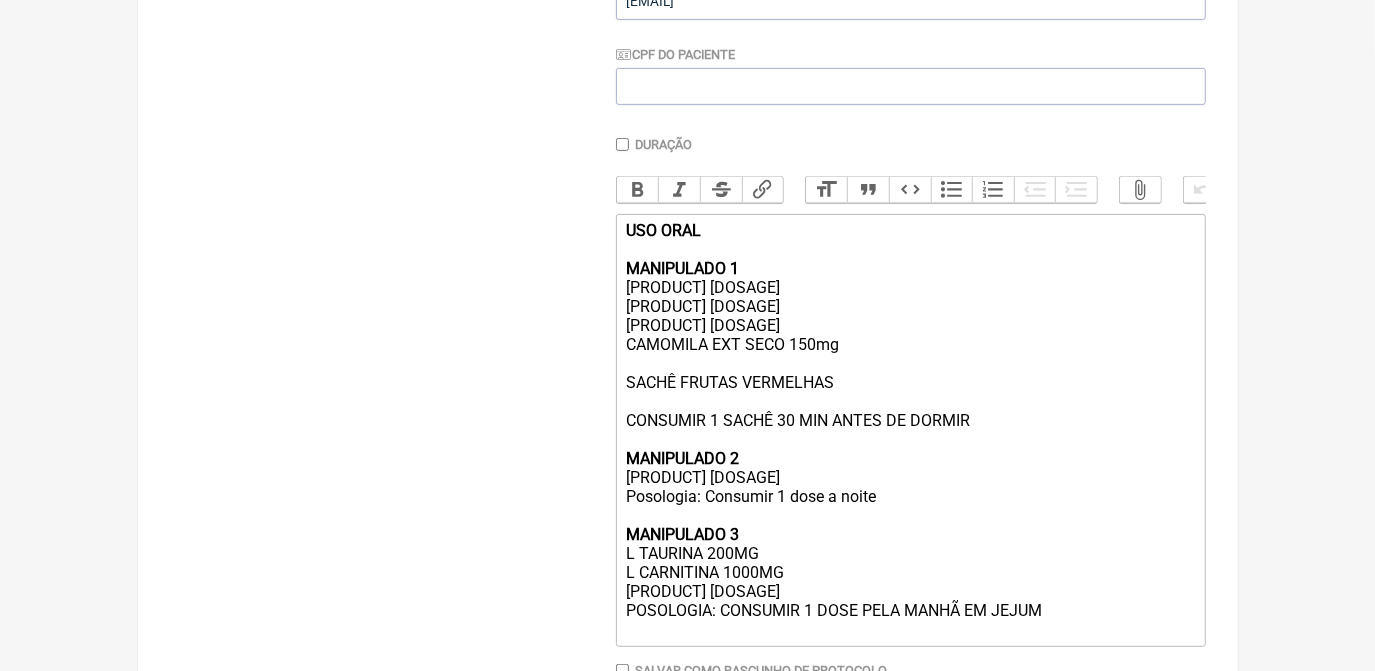 scroll, scrollTop: 545, scrollLeft: 0, axis: vertical 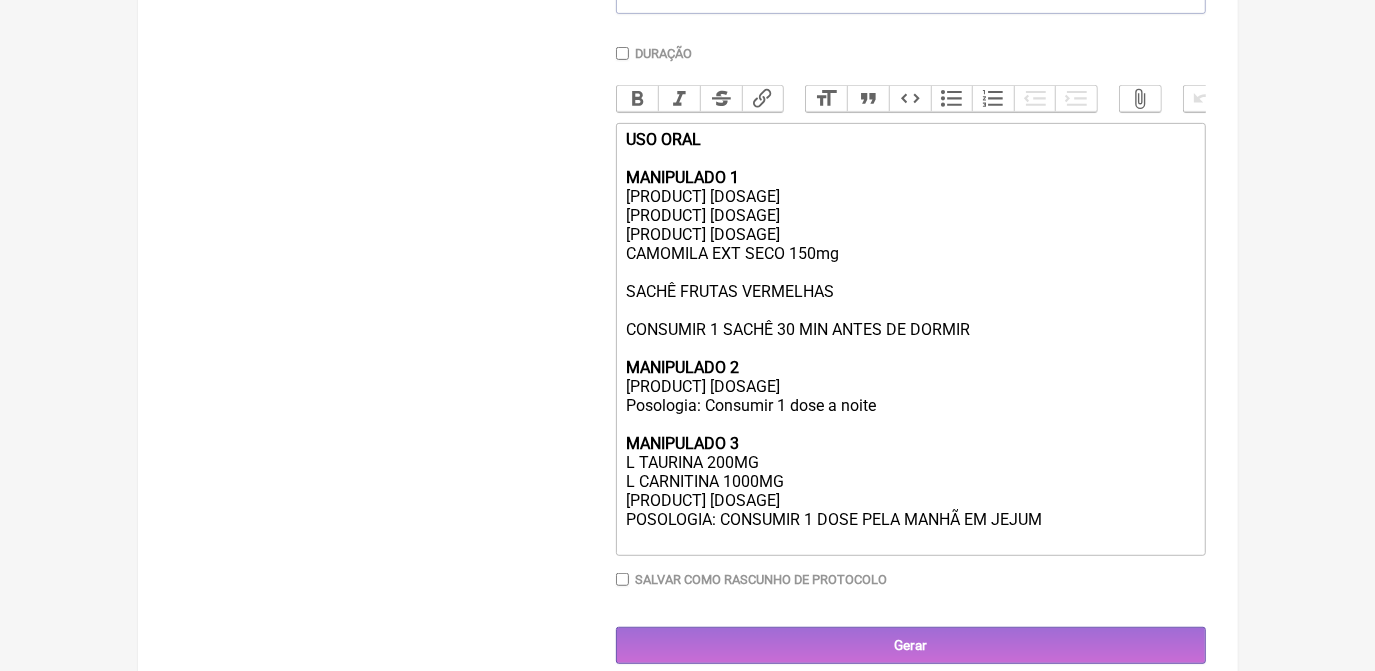 drag, startPoint x: 624, startPoint y: 212, endPoint x: 882, endPoint y: 211, distance: 258.00195 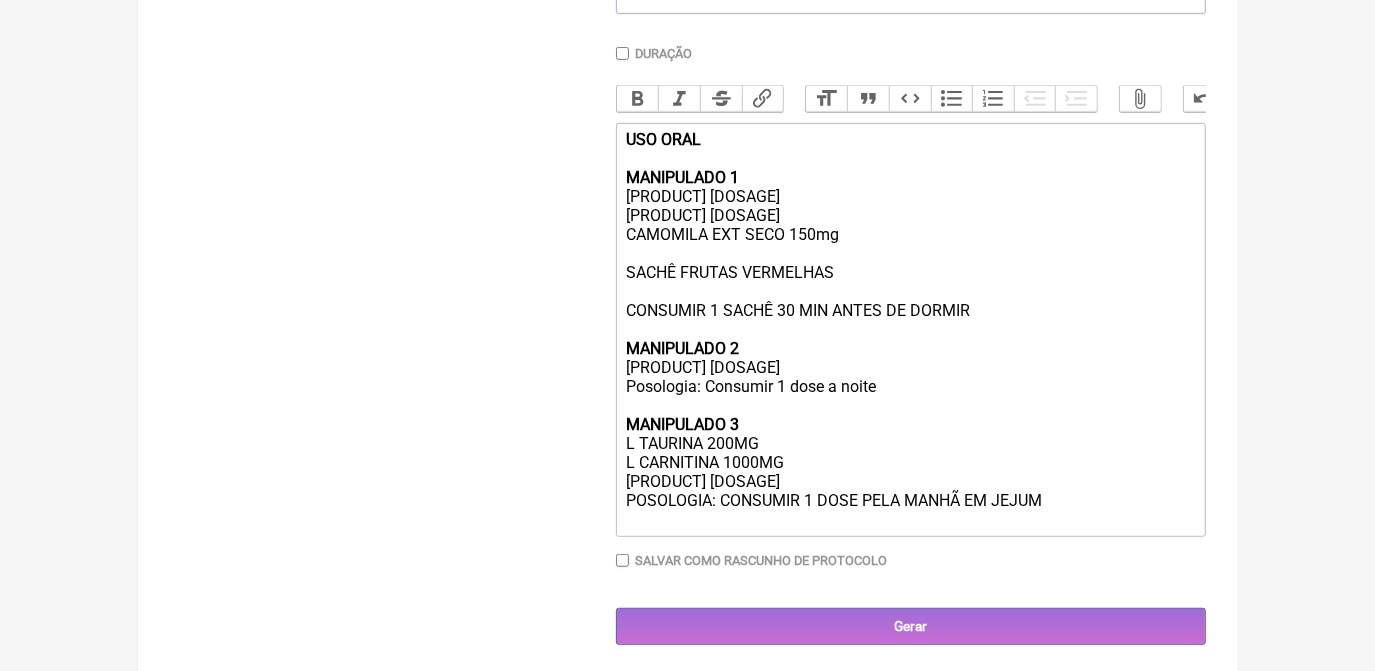 click on "USO ORAL MANIPULADO 1 [PRODUCT] [DOSAGE] [PRODUCT] [DOSAGE] [PRODUCT] [DOSAGE] [PRODUCT] CONSUMIR 1 SACHÊ 30 MIN ANTES DE DORMIR MANIPULADO 2 [PRODUCT] [DOSAGE] Posologia: Consumir 1 dose a noite  MANIPULADO 3 [PRODUCT] [DOSAGE] [PRODUCT] [DOSAGE] [PRODUCT] [DOSAGE]" at bounding box center (910, 310) 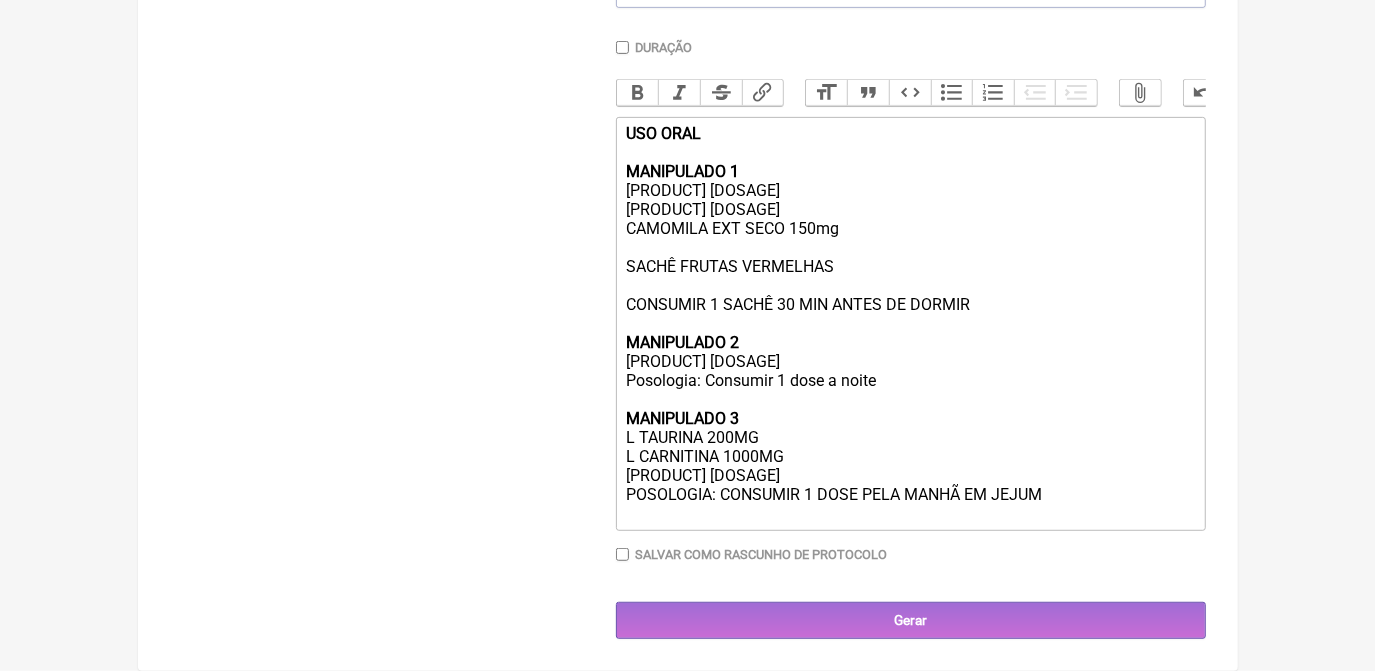 scroll, scrollTop: 578, scrollLeft: 0, axis: vertical 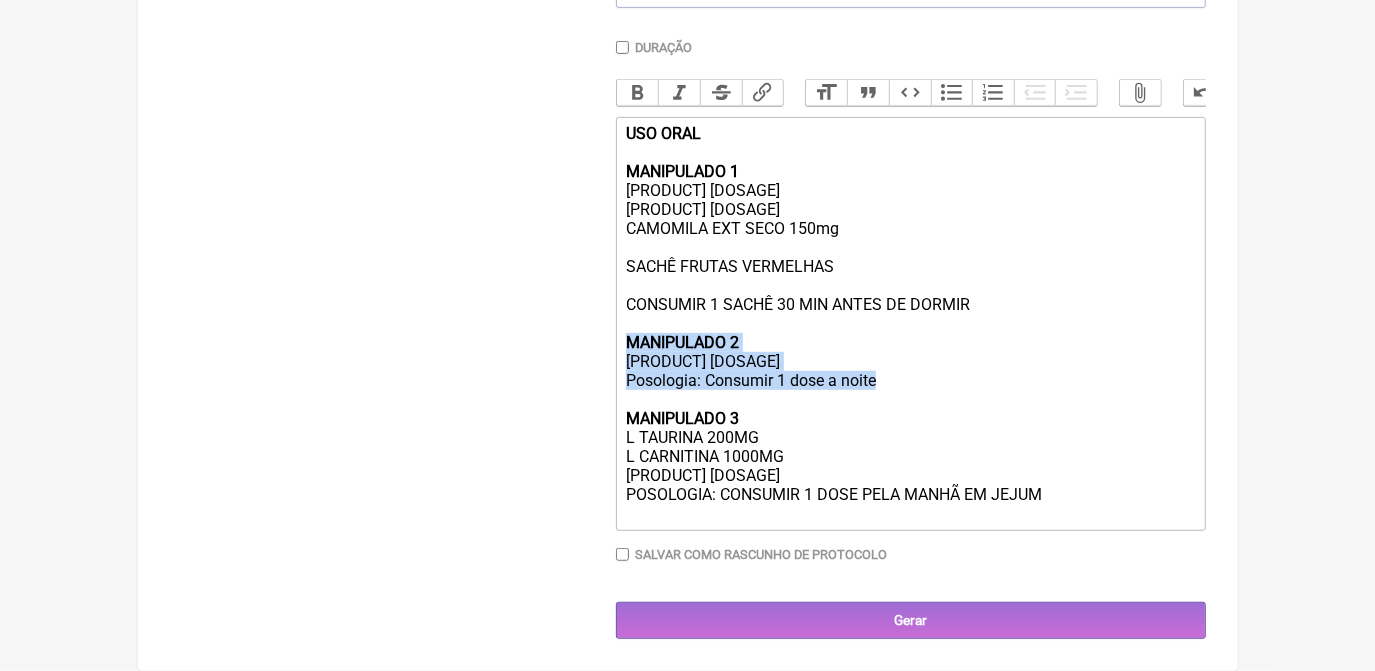 drag, startPoint x: 625, startPoint y: 332, endPoint x: 905, endPoint y: 386, distance: 285.1596 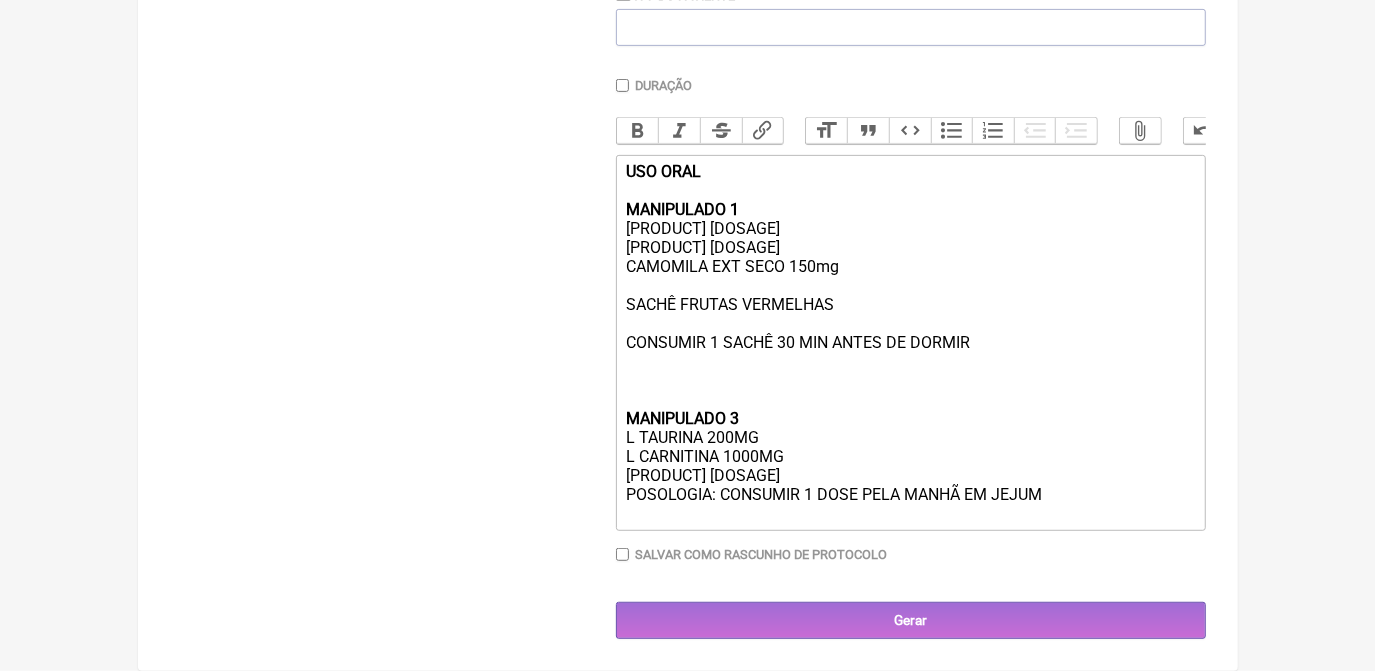 scroll, scrollTop: 519, scrollLeft: 0, axis: vertical 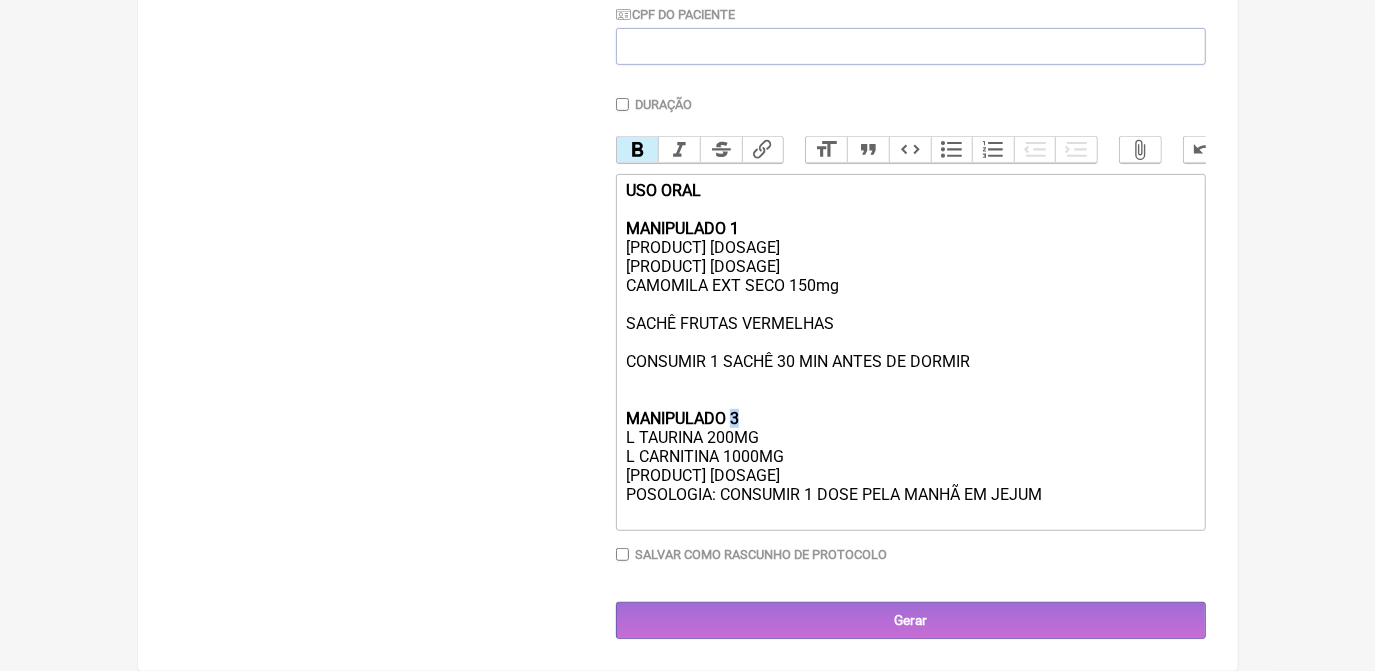 click on "USO ORAL MANIPULADO 1 [PRODUCT] [DOSAGE] [PRODUCT] [DOSAGE] [PRODUCT] [DOSAGE] [PRODUCT] CONSUMIR 1 SACHÊ 30 MIN ANTES DE DORMIR MANIPULADO 3 [PRODUCT] [DOSAGE] [PRODUCT] [DOSAGE] [PRODUCT] [DOSAGE]" at bounding box center [910, 333] 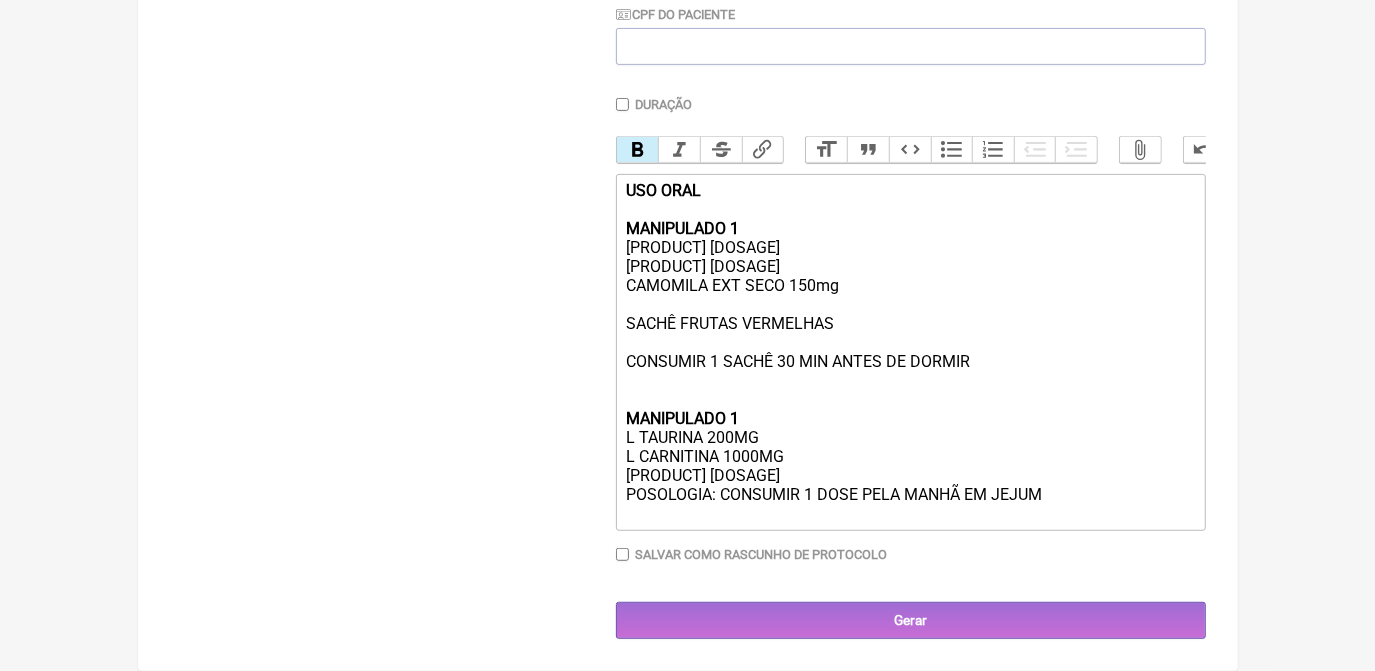click on "USO ORAL MANIPULADO 1 [PRODUCT] [DOSAGE] [PRODUCT] [DOSAGE] [PRODUCT] [DOSAGE] [PRODUCT] CONSUMIR 1 SACHÊ 30 MIN ANTES DE DORMIR MANIPULADO 1 [PRODUCT] [DOSAGE] [PRODUCT] [DOSAGE] [PRODUCT] [DOSAGE]" at bounding box center (910, 333) 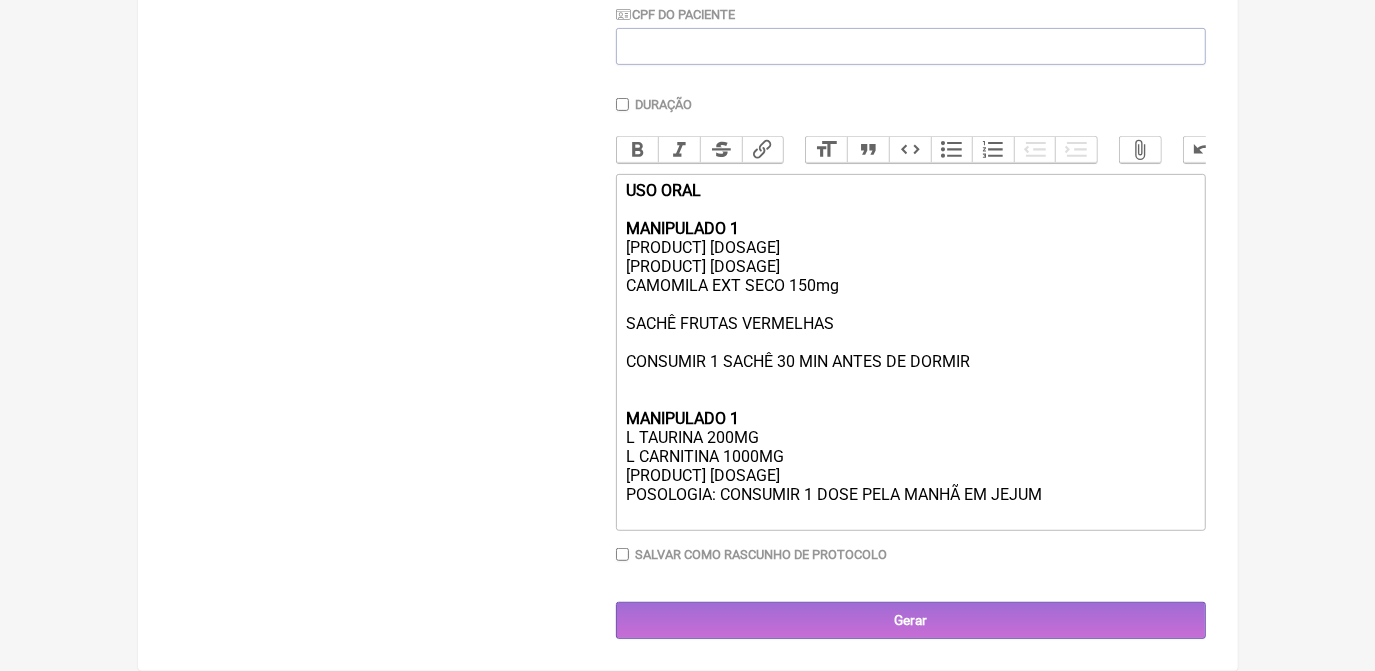 scroll, scrollTop: 499, scrollLeft: 0, axis: vertical 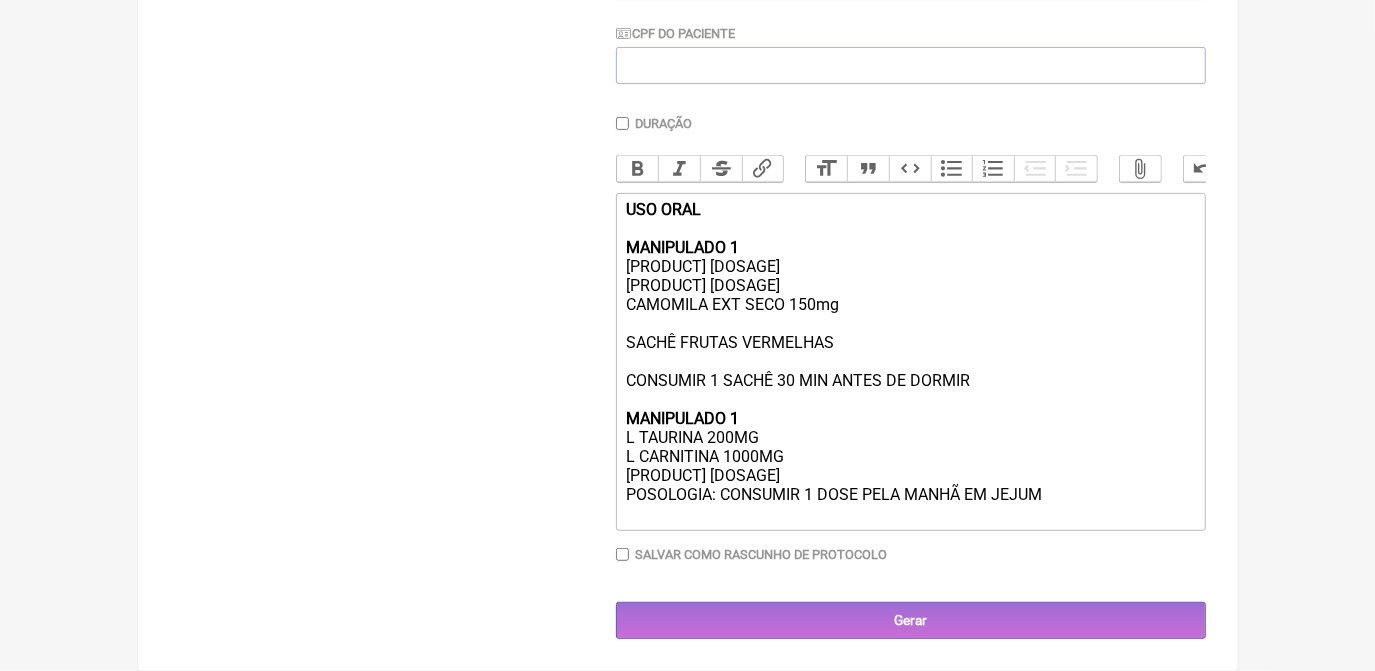 click on "POSOLOGIA: CONSUMIR 1 DOSE PELA MANHÃ EM JEJUM" at bounding box center (910, 504) 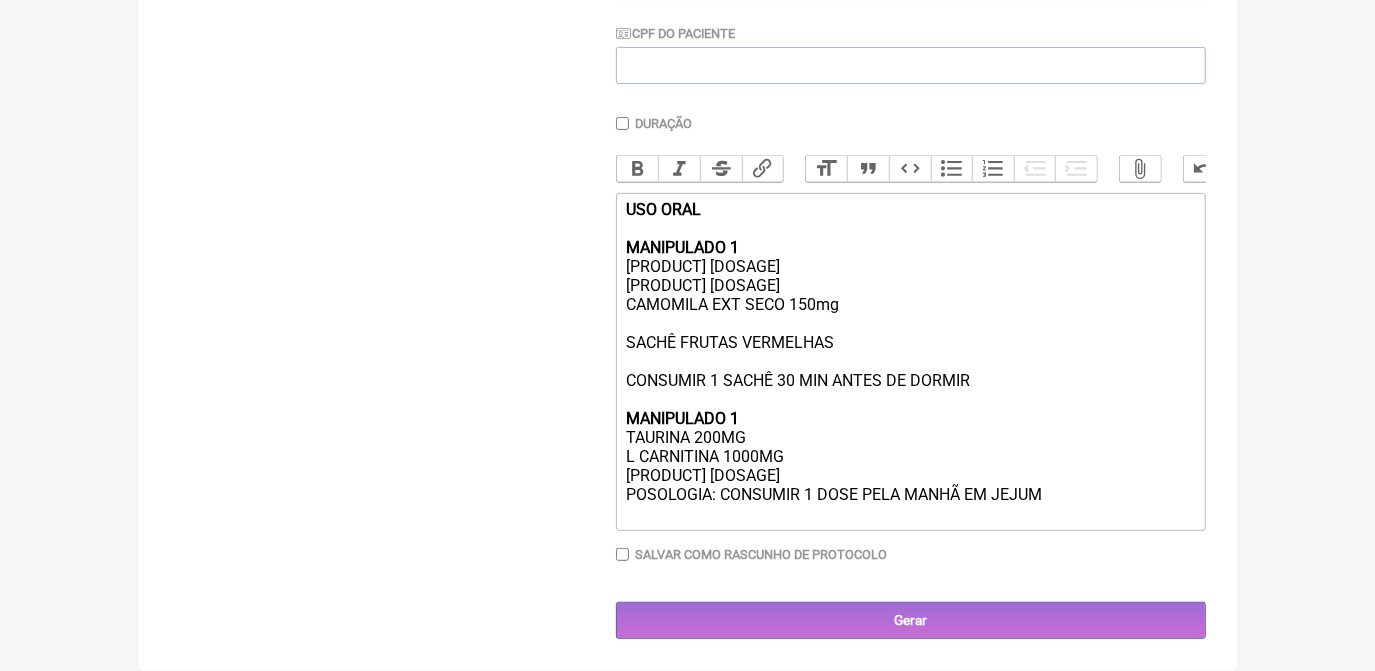 type on "<div><strong>USO ORAL<br><br>MANIPULADO 1<br></strong>[PRODUCT] [DOSAGE]<br>[PRODUCT] [DOSAGE]<br>[PRODUCT] [DOSAGE]<br><br>[PRODUCT]<br><br>CONSUMIR 1 SACHÊ 30 MIN ANTES DE DORMIR<br><br><strong>MANIPULADO 1</strong><br>[PRODUCT] [DOSAGE]<br>[PRODUCT] [DOSAGE]<br>[PRODUCT] [DOSAGE]</div><div>POSOLOGIA: CONSUMIR 1 DOSE PELA MANHÃ EM JEJUM&nbsp;<br><br></div>" 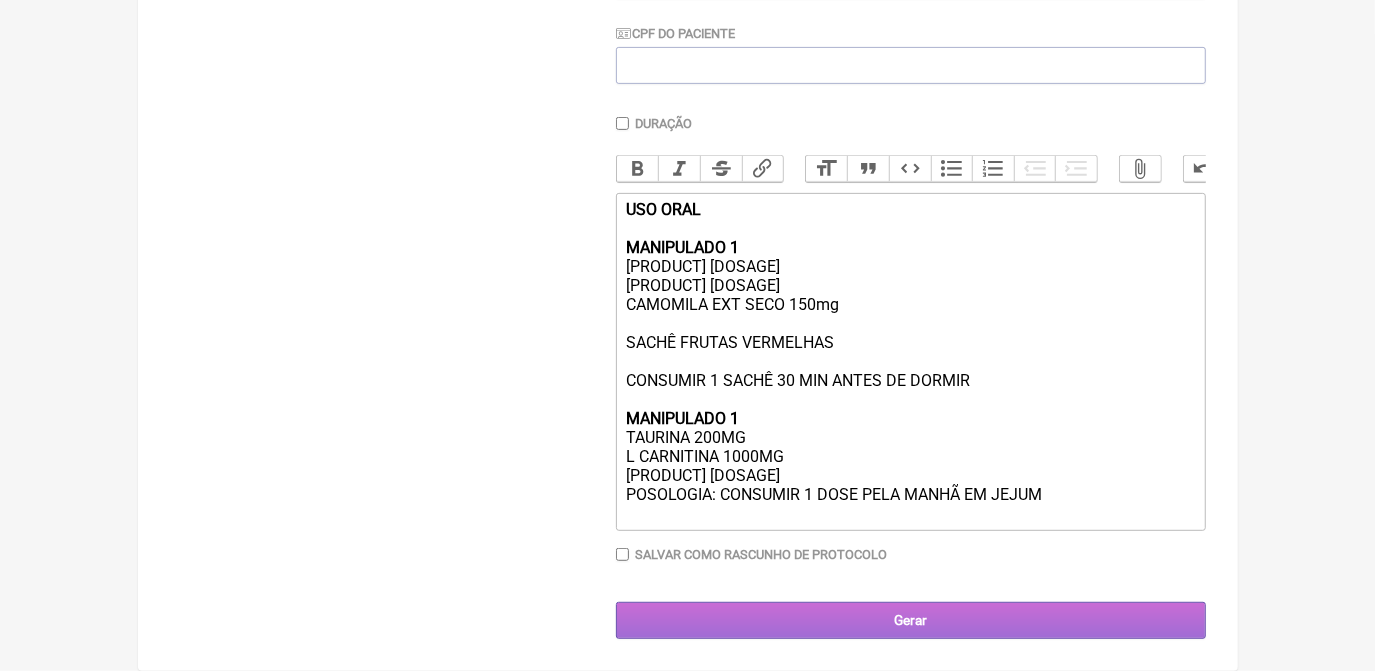 click on "Gerar" at bounding box center (911, 620) 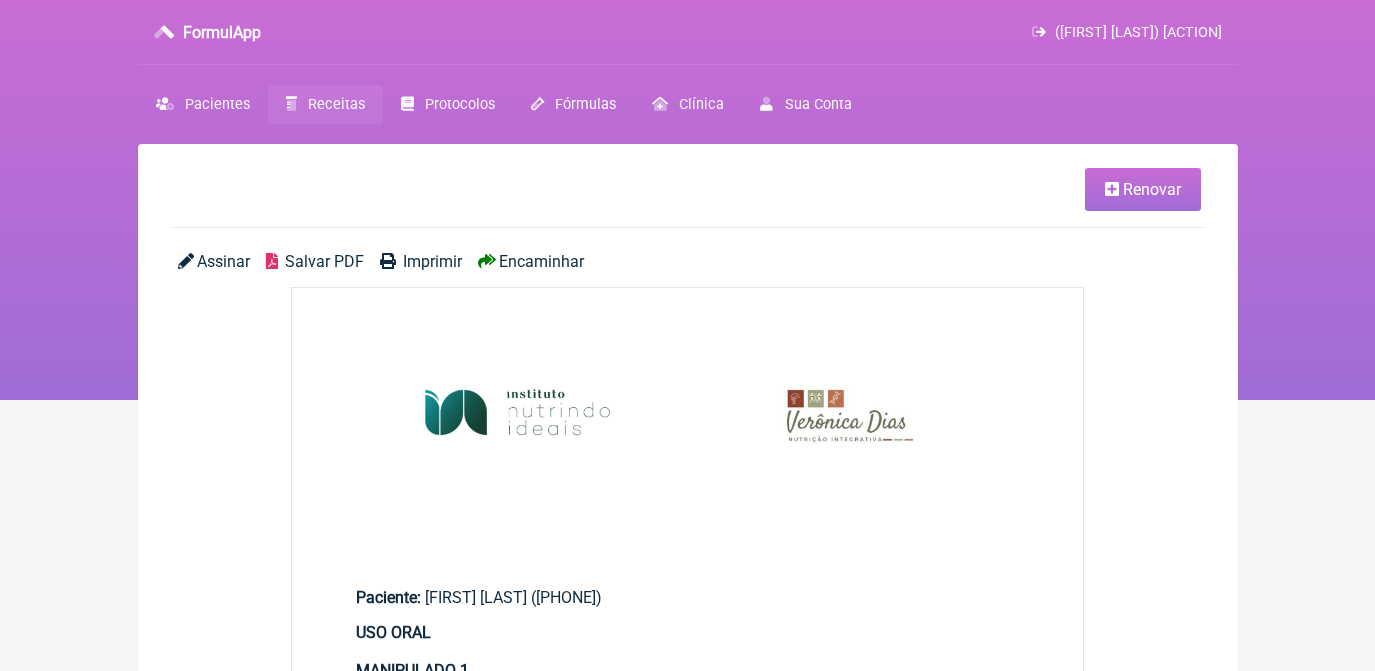 scroll, scrollTop: 0, scrollLeft: 0, axis: both 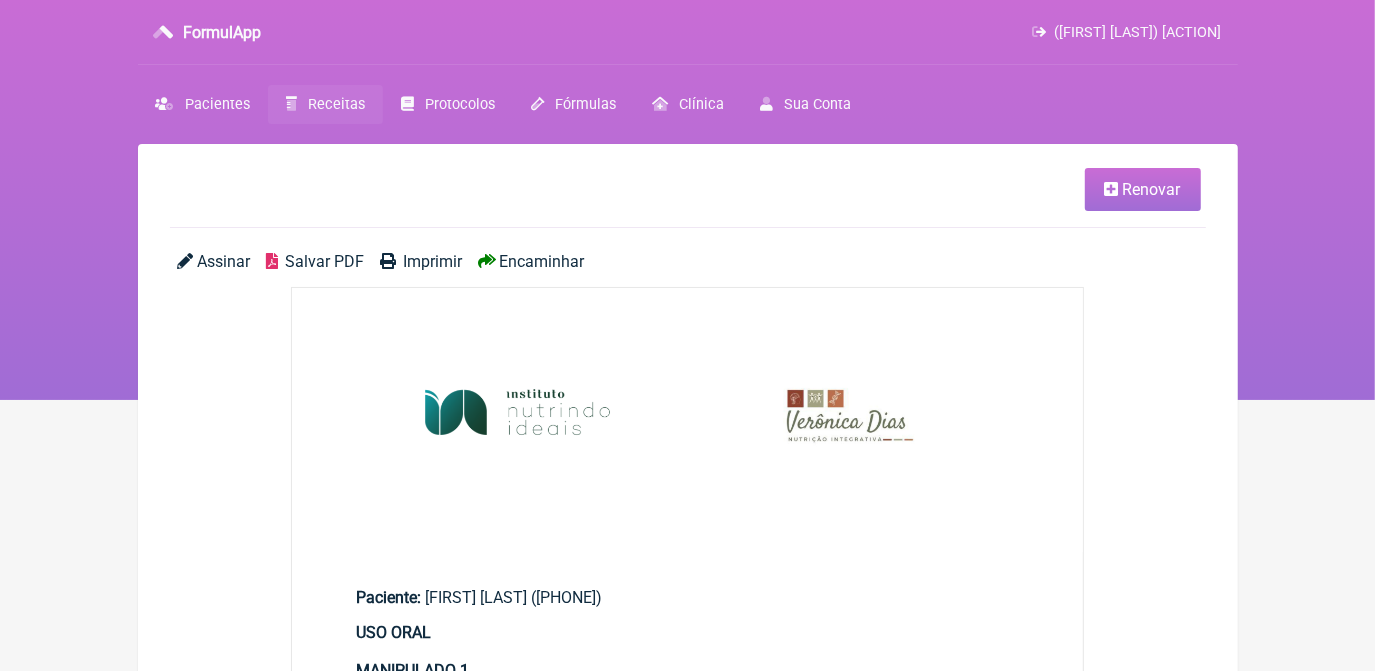 click on "Salvar PDF" at bounding box center (324, 261) 